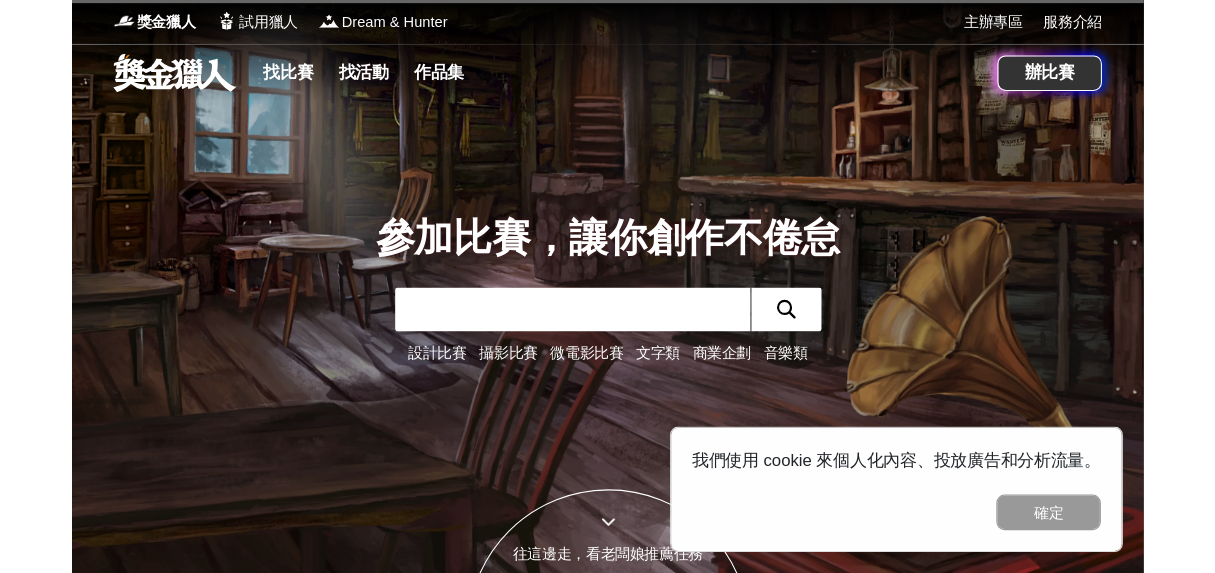 scroll, scrollTop: 0, scrollLeft: 0, axis: both 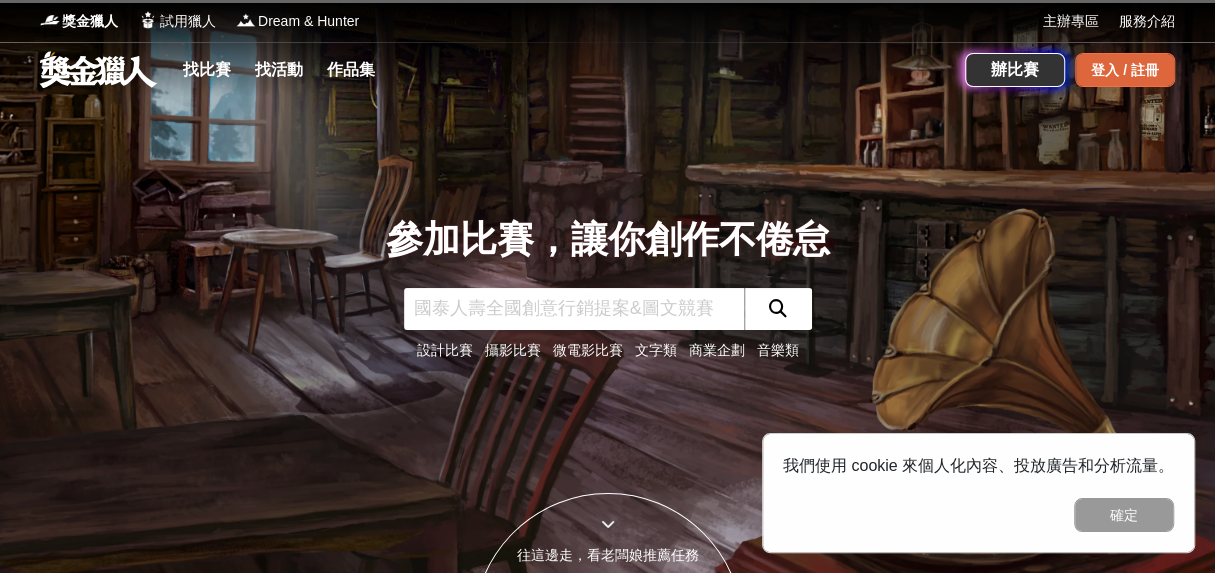 click on "登入 / 註冊" at bounding box center (1125, 70) 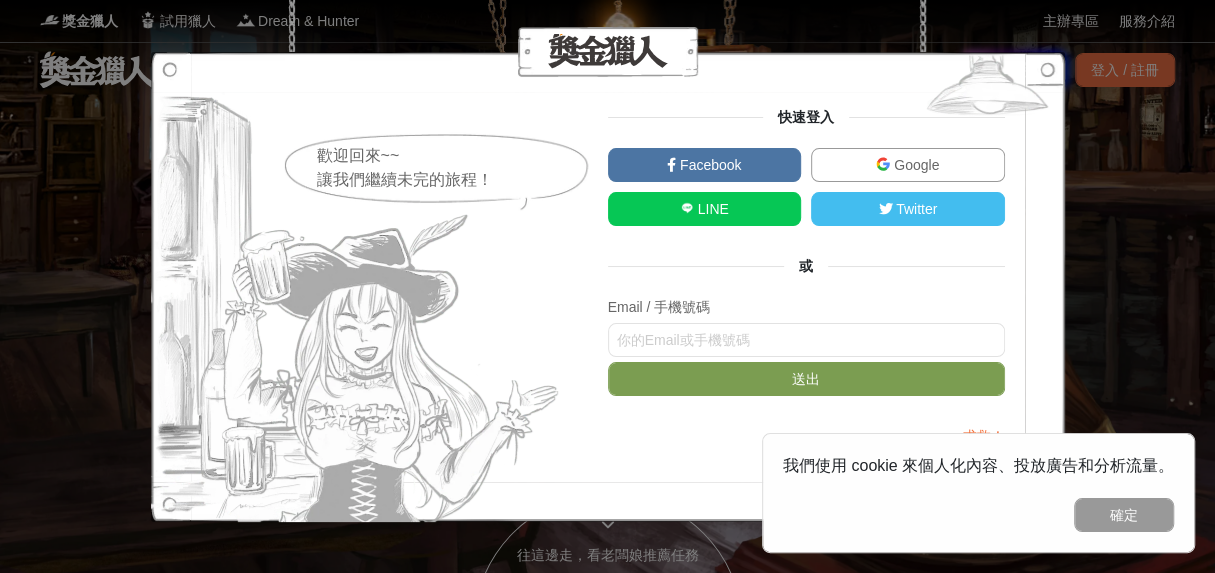 click on "LINE" at bounding box center (705, 209) 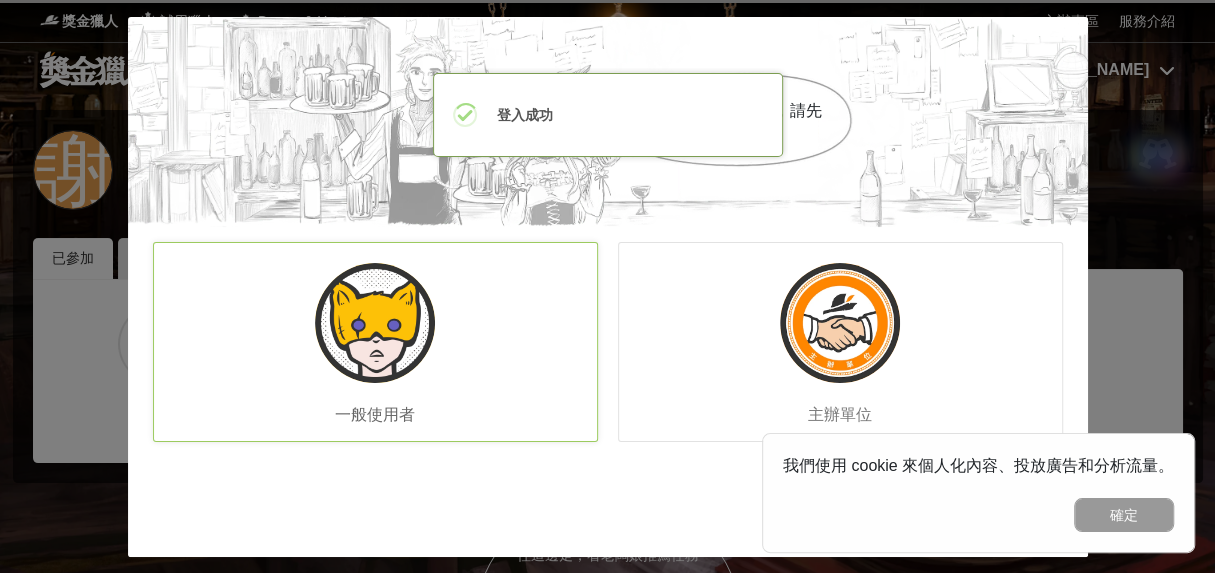 click on "一般使用者" at bounding box center (375, 342) 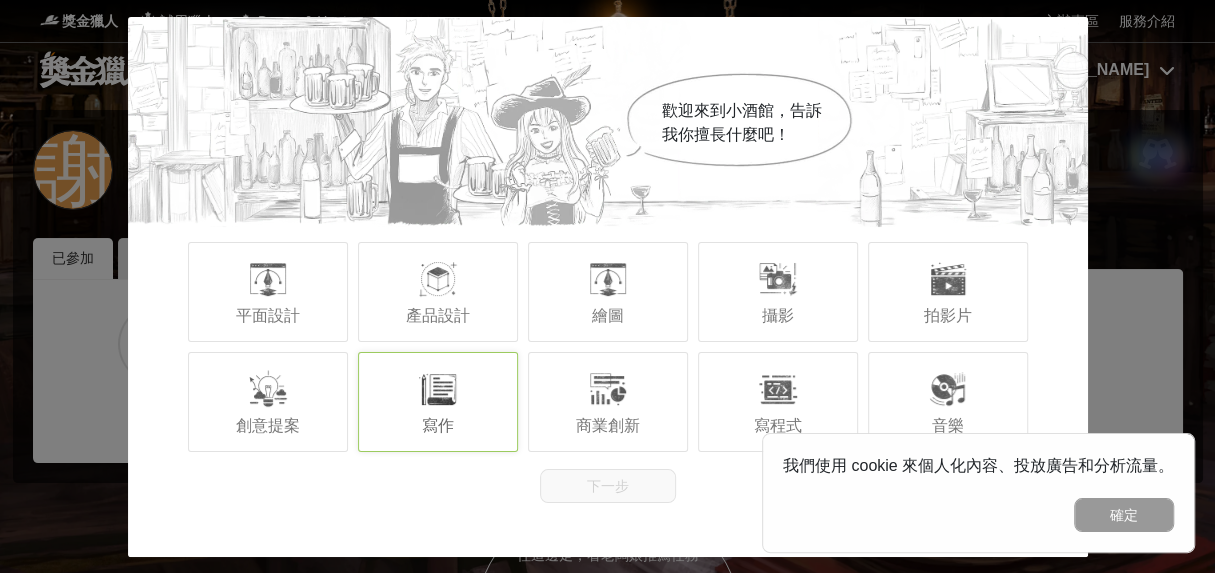 click at bounding box center (438, 389) 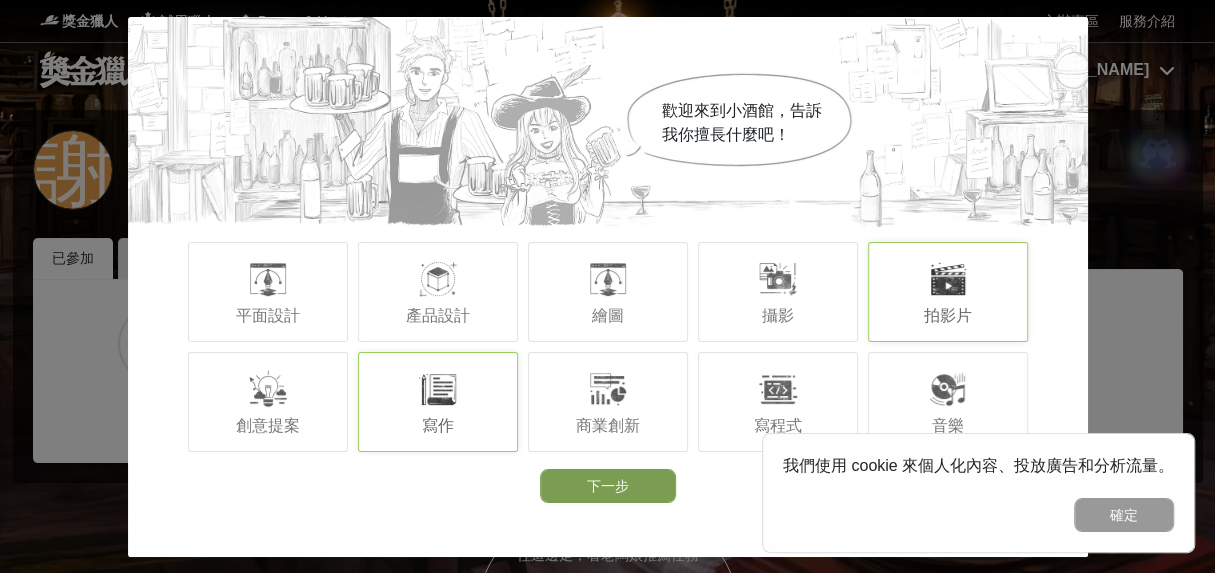 click on "拍影片" at bounding box center [948, 292] 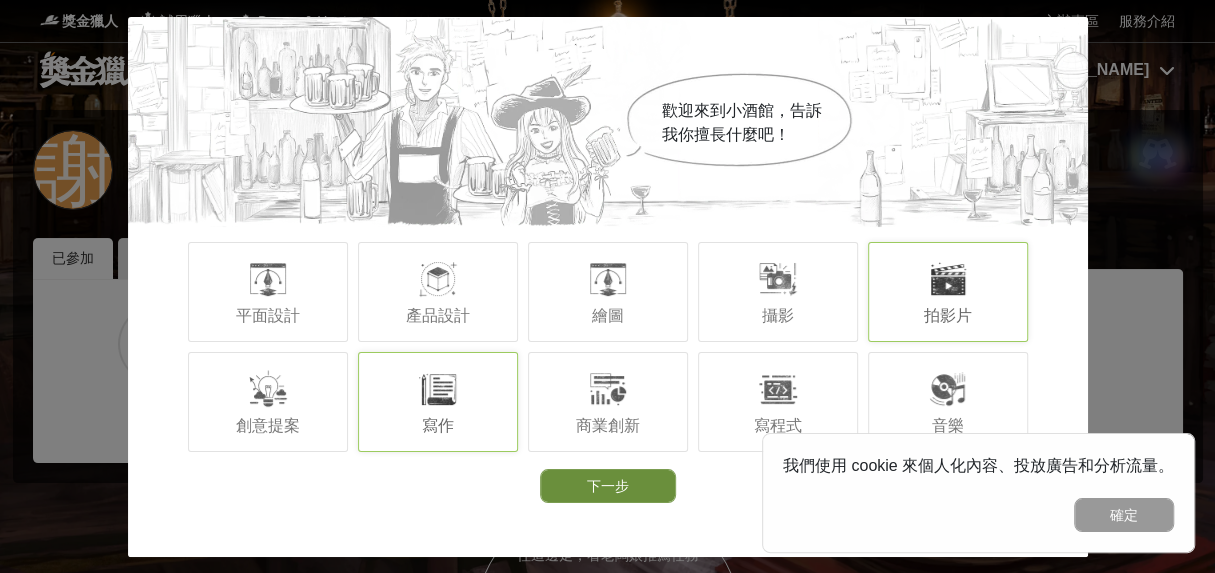 click on "下一步" at bounding box center [608, 486] 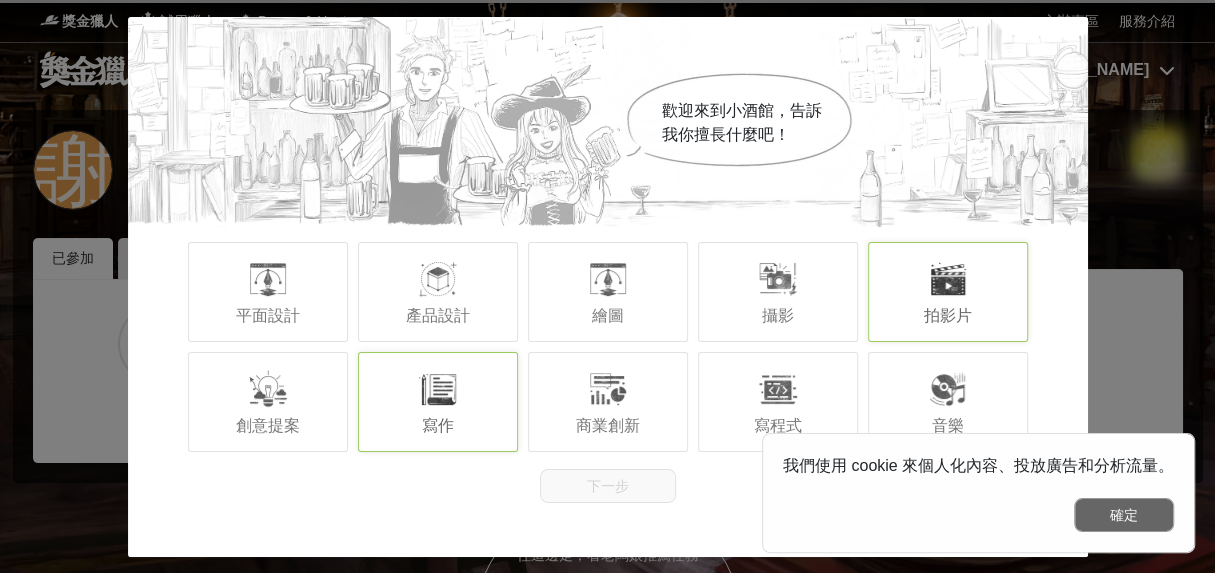 click on "確定" at bounding box center [1124, 515] 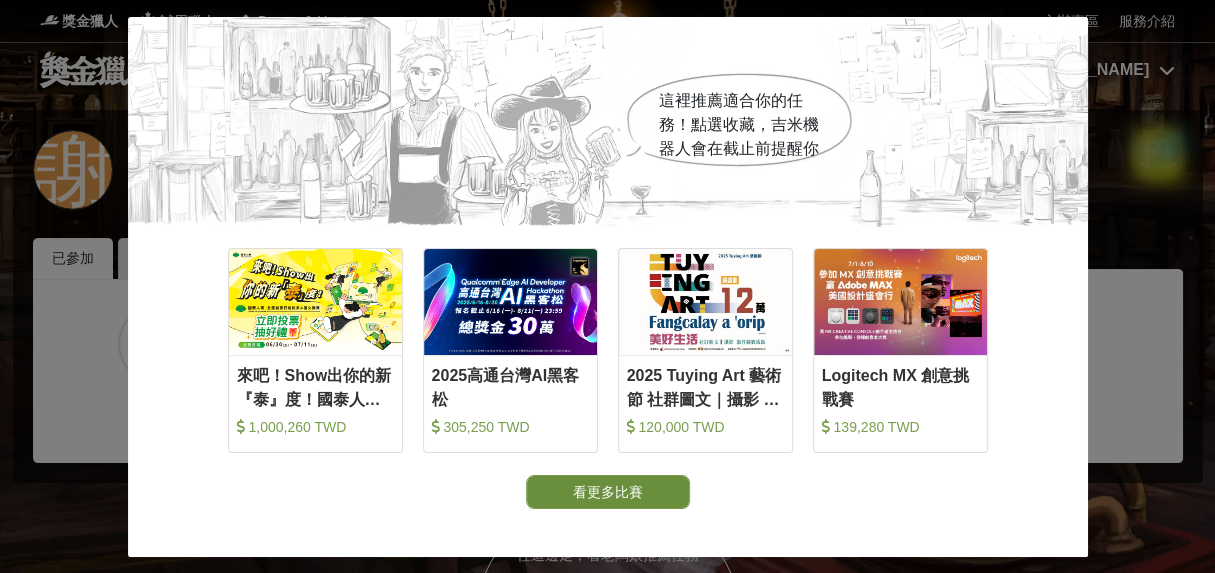 click on "看更多比賽" at bounding box center (608, 492) 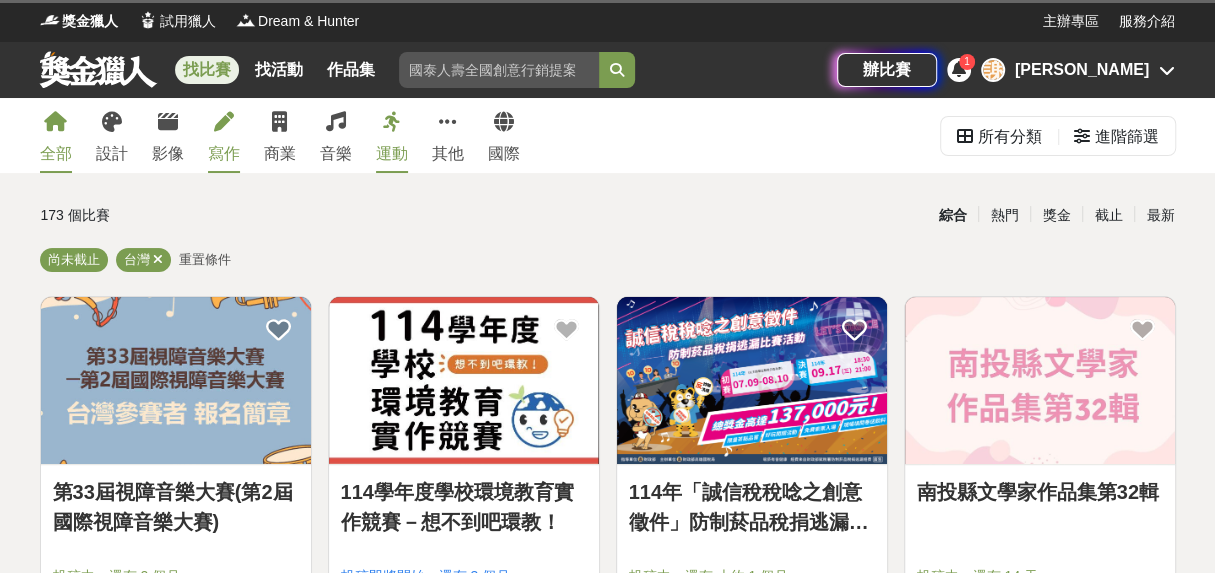 click on "寫作" at bounding box center (224, 154) 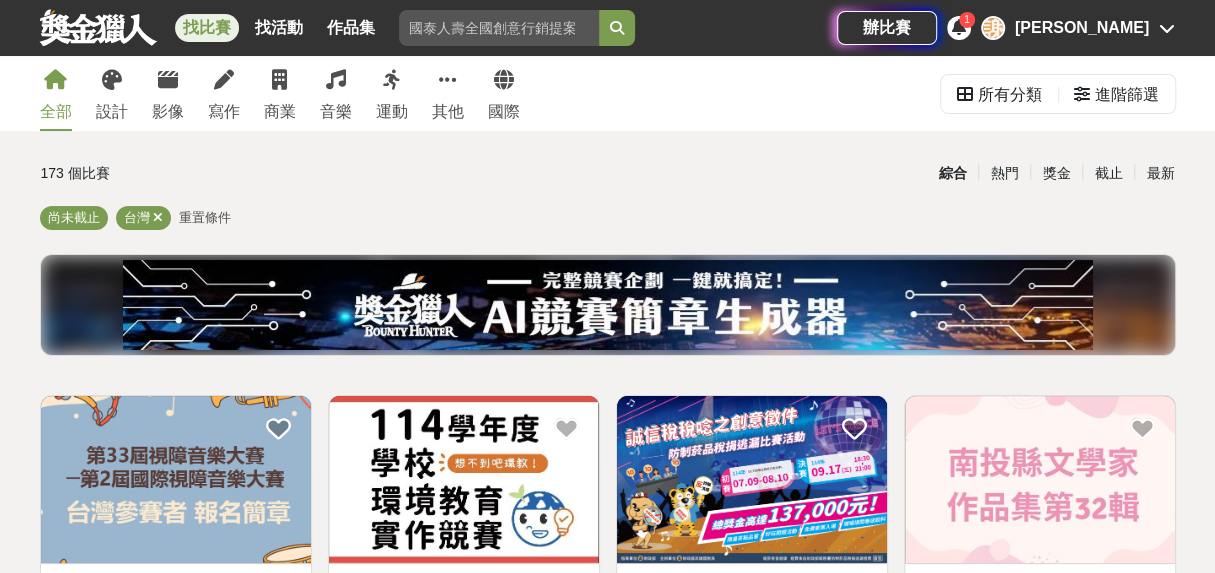 scroll, scrollTop: 58, scrollLeft: 0, axis: vertical 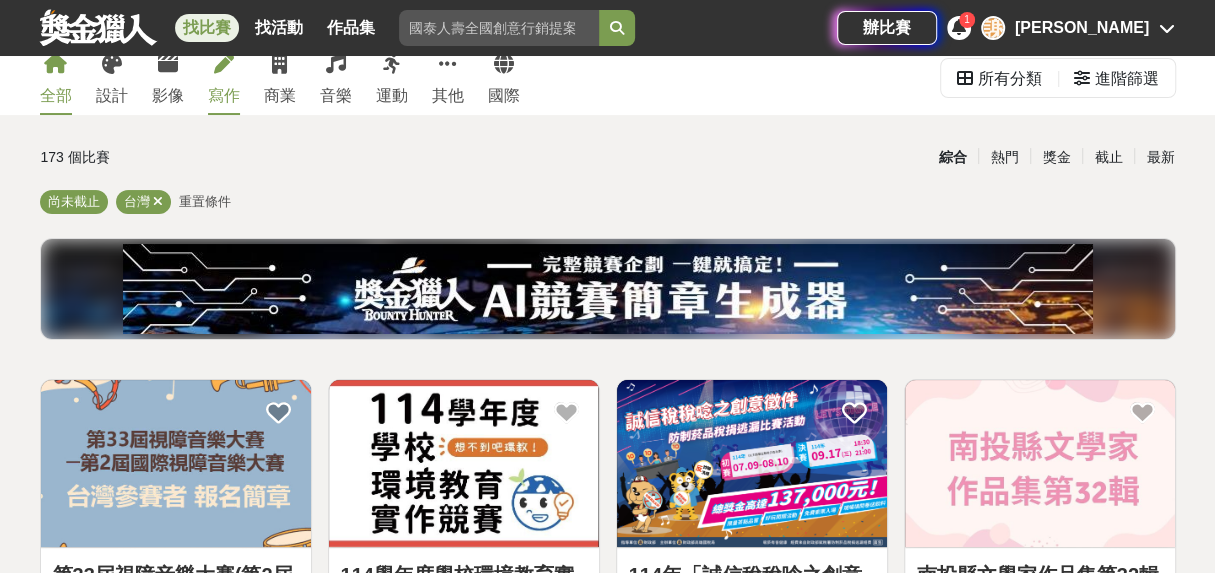 click on "寫作" at bounding box center (224, 77) 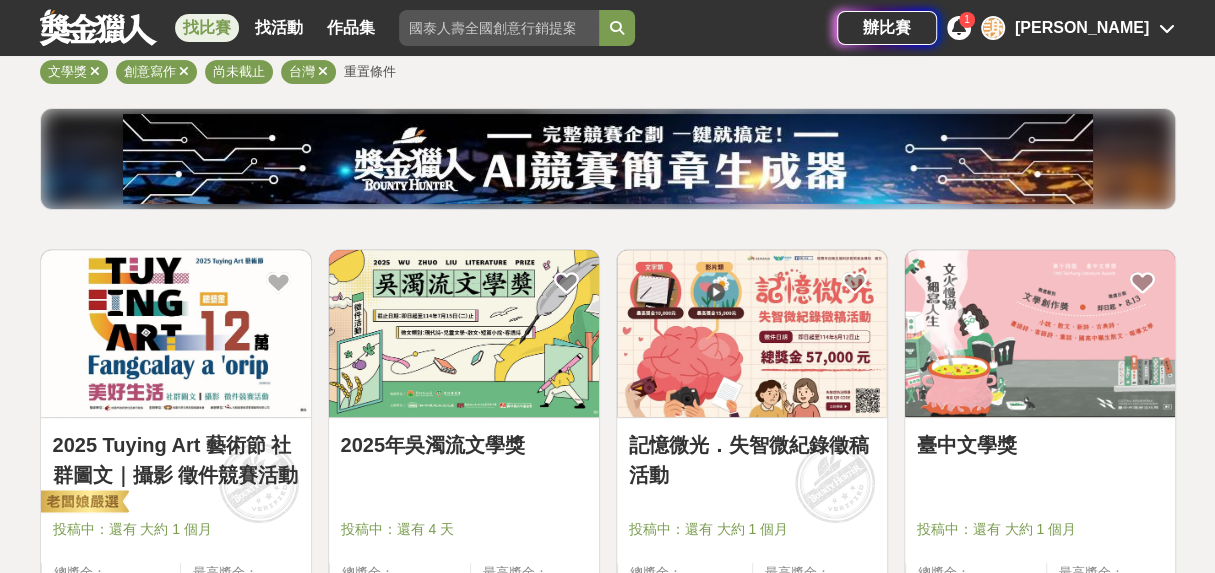 scroll, scrollTop: 190, scrollLeft: 0, axis: vertical 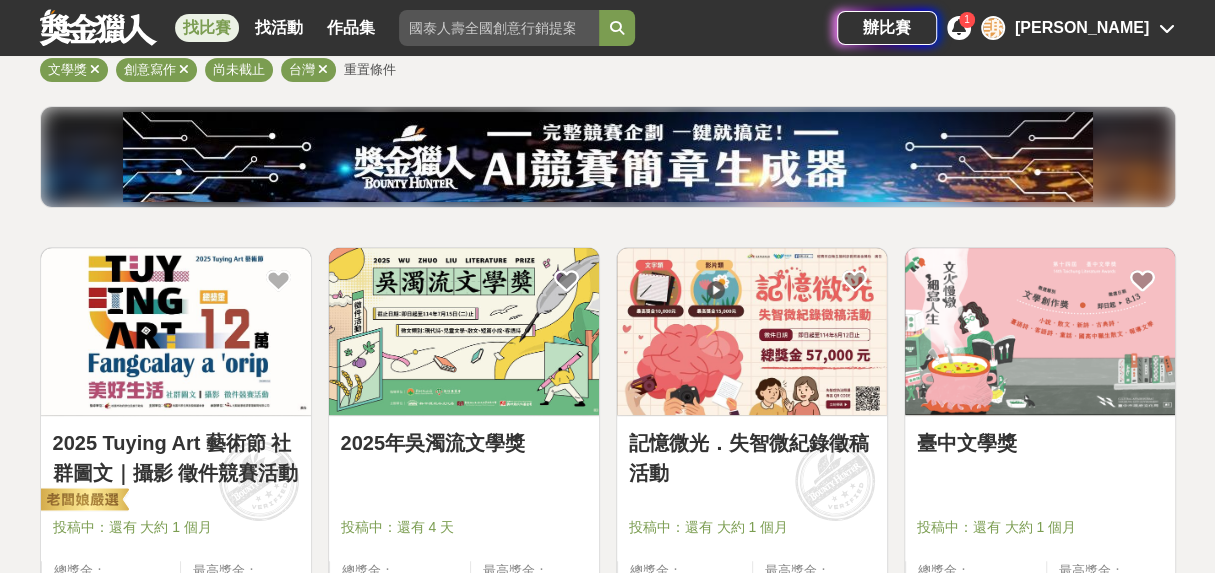 click at bounding box center [464, 331] 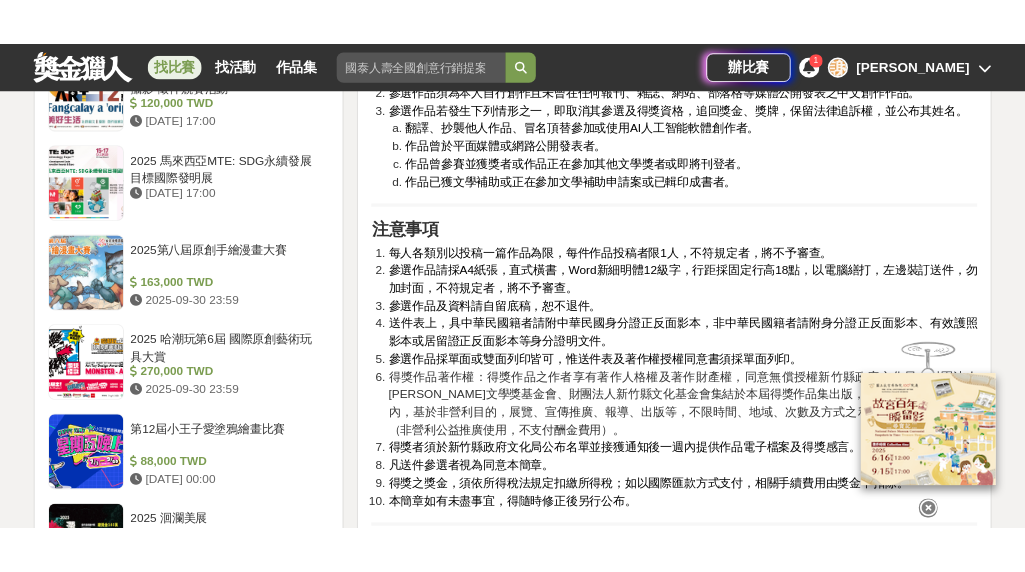 scroll, scrollTop: 1962, scrollLeft: 0, axis: vertical 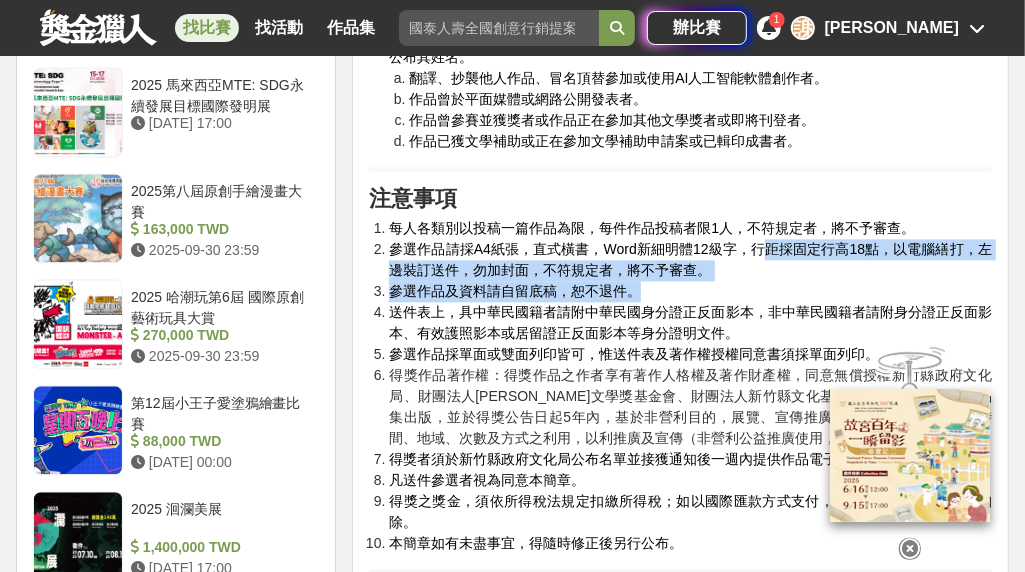 drag, startPoint x: 764, startPoint y: 244, endPoint x: 696, endPoint y: 308, distance: 93.38094 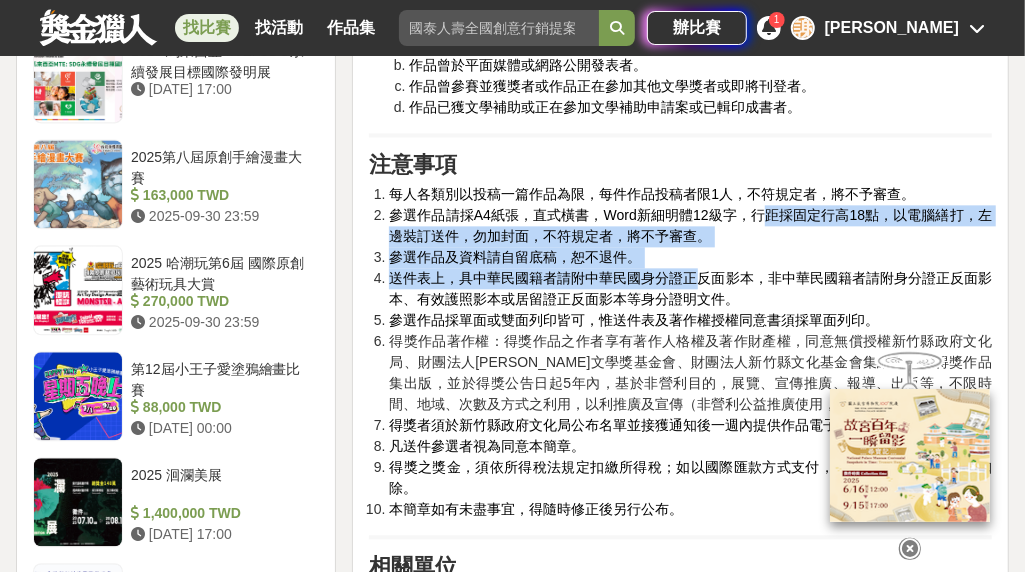 scroll, scrollTop: 2106, scrollLeft: 0, axis: vertical 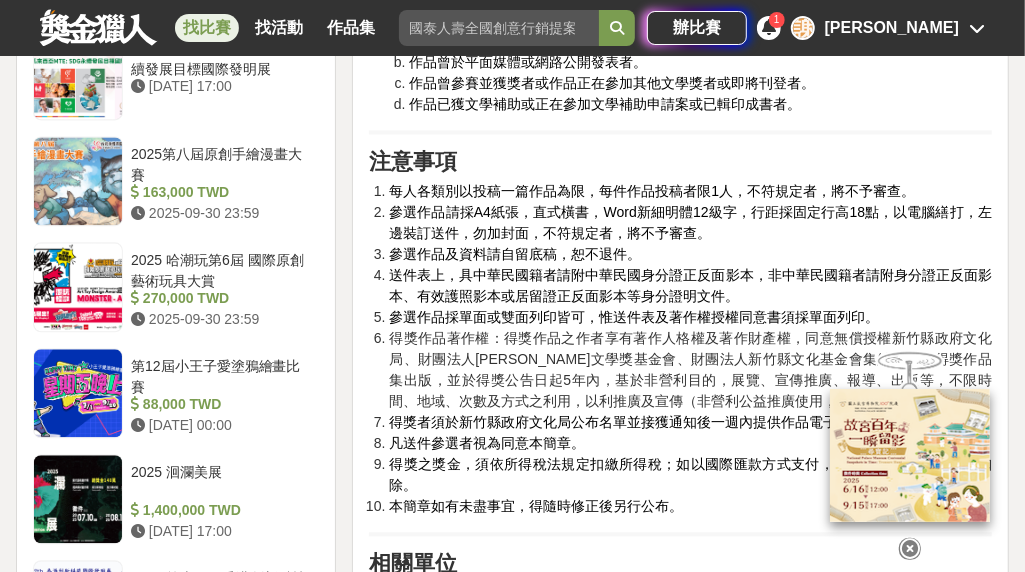 click on "參選作品採單面或雙面列印皆可，惟送件表及著作權授權同意書須採單面列印。" at bounding box center (634, 317) 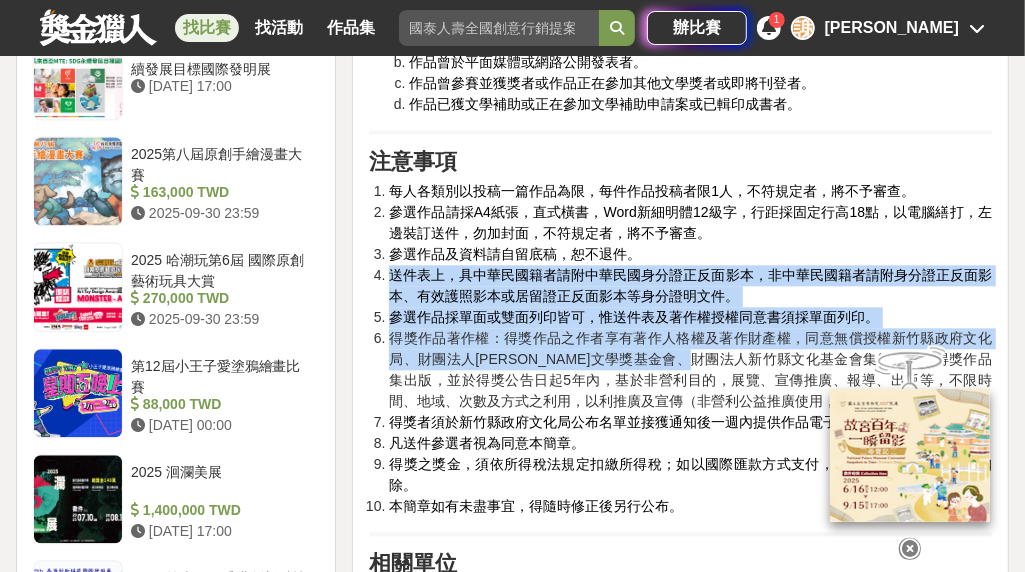 drag, startPoint x: 388, startPoint y: 272, endPoint x: 744, endPoint y: 368, distance: 368.7167 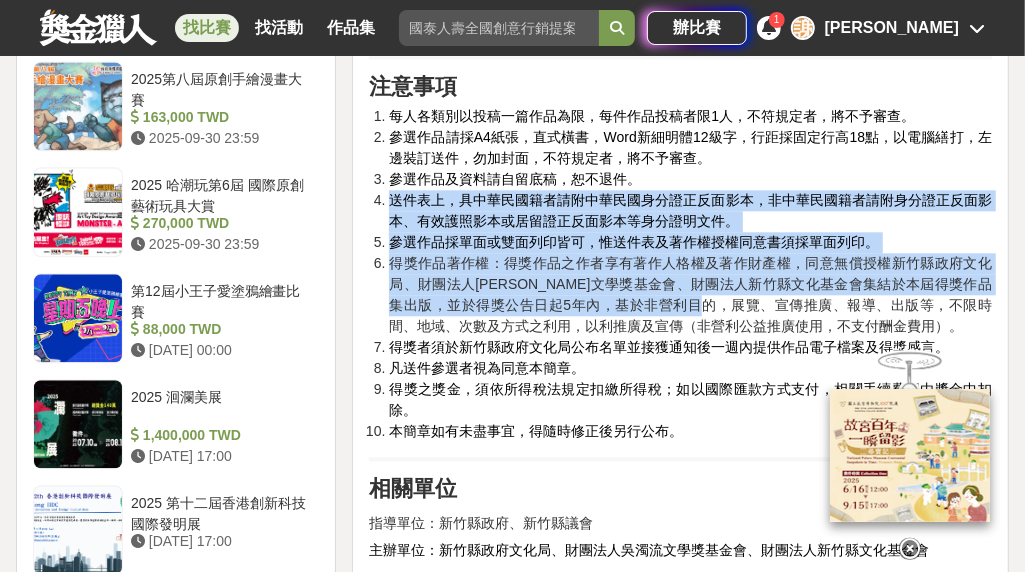 scroll, scrollTop: 2181, scrollLeft: 0, axis: vertical 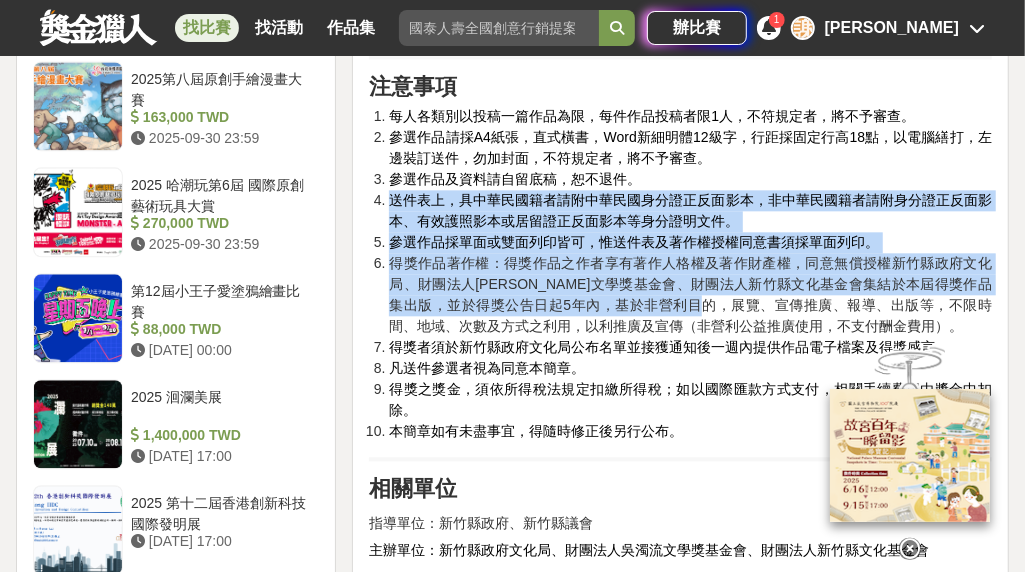 click on "得獎作品著作權：得獎作品之作者享有著作人格權及著作財產權，同意無償授權新竹縣政府文化局、財團法人[PERSON_NAME]文學獎基金會、財團法人新竹縣文化基金會集結於本屆得獎作品集出版，並於得獎公告日起5年內，基於非營利目的，展覽、宣傳推廣、報導、出版等，不限時間、地域、次數及方式之利用，以利推廣及宣傳（非營利公益推廣使用，不支付酬金費用）。" at bounding box center (690, 294) 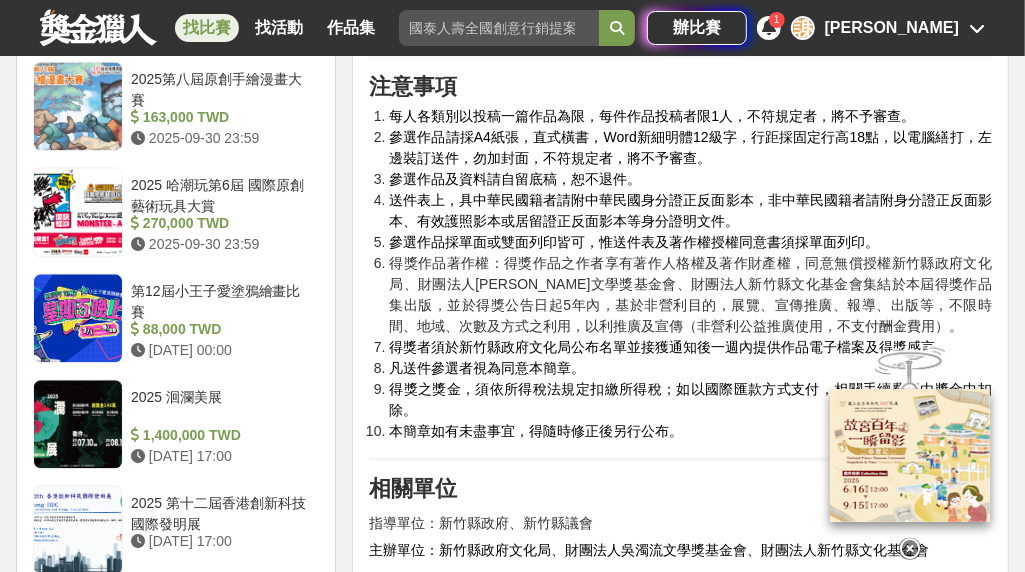 click on "得獎作品著作權：得獎作品之作者享有著作人格權及著作財產權，同意無償授權新竹縣政府文化局、財團法人[PERSON_NAME]文學獎基金會、財團法人新竹縣文化基金會集結於本屆得獎作品集出版，並於得獎公告日起5年內，基於非營利目的，展覽、宣傳推廣、報導、出版等，不限時間、地域、次數及方式之利用，以利推廣及宣傳（非營利公益推廣使用，不支付酬金費用）。" at bounding box center [690, 294] 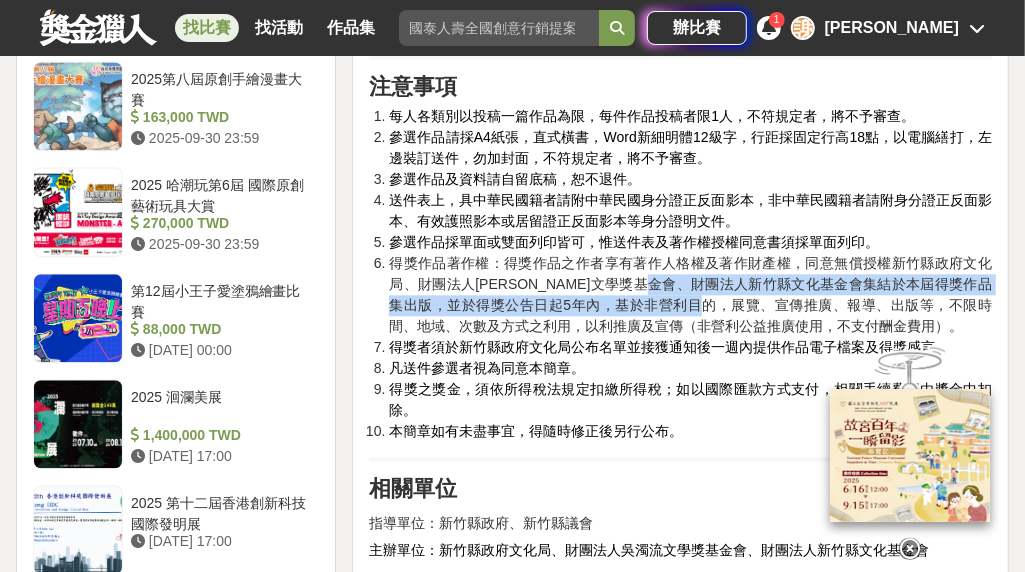 drag, startPoint x: 707, startPoint y: 278, endPoint x: 734, endPoint y: 309, distance: 41.109608 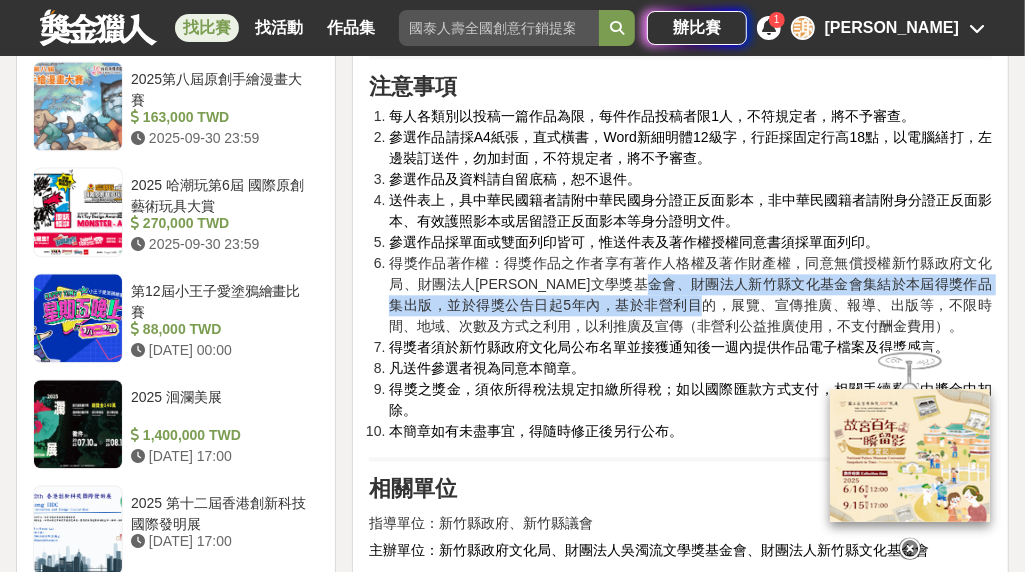 click on "得獎作品著作權：得獎作品之作者享有著作人格權及著作財產權，同意無償授權新竹縣政府文化局、財團法人[PERSON_NAME]文學獎基金會、財團法人新竹縣文化基金會集結於本屆得獎作品集出版，並於得獎公告日起5年內，基於非營利目的，展覽、宣傳推廣、報導、出版等，不限時間、地域、次數及方式之利用，以利推廣及宣傳（非營利公益推廣使用，不支付酬金費用）。" at bounding box center (690, 294) 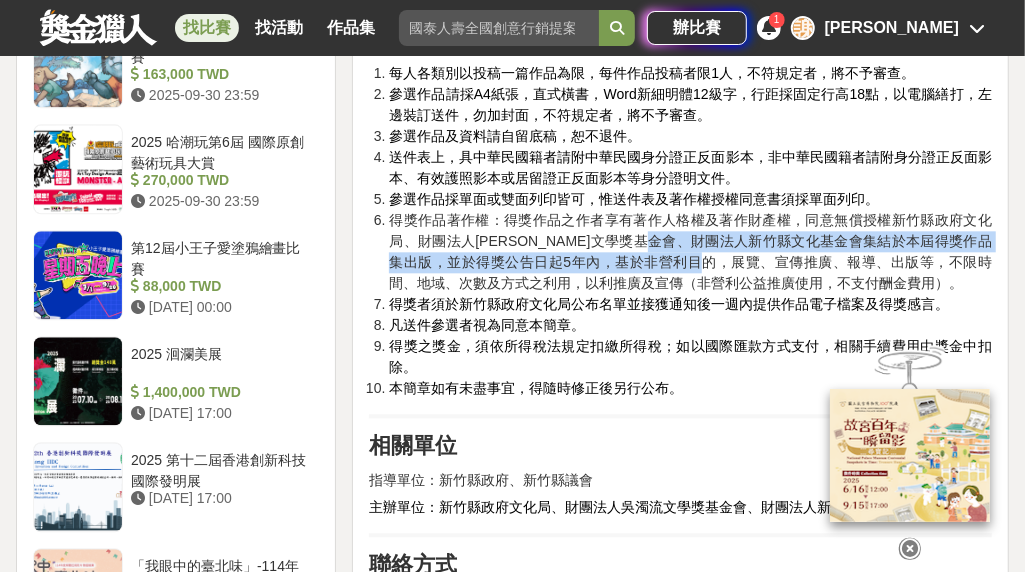 scroll, scrollTop: 2225, scrollLeft: 0, axis: vertical 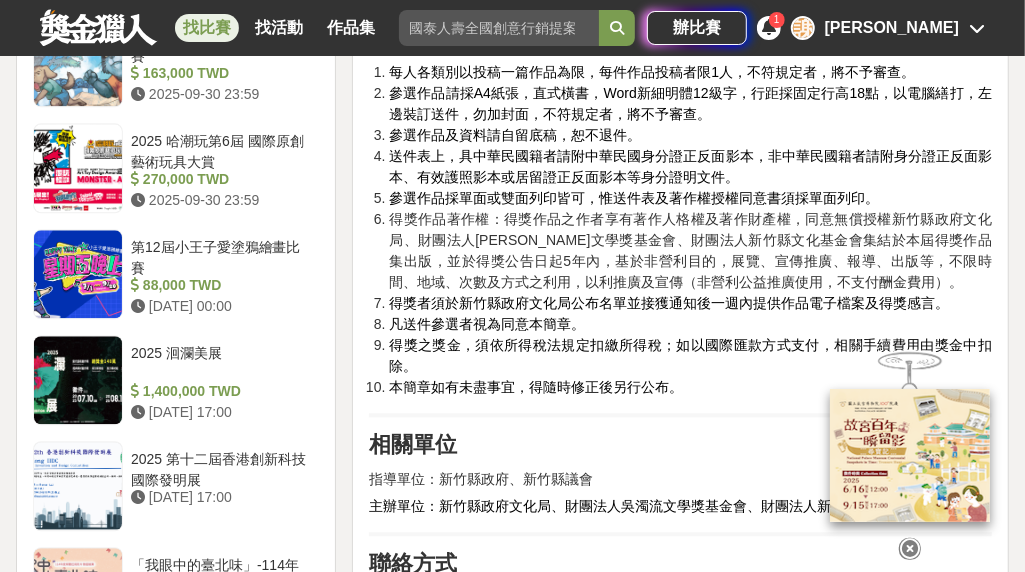 click on "得獎者須於新竹縣政府文化局公布名單並接獲通知後一週內提供作品電子檔案及得獎感言。" at bounding box center (669, 303) 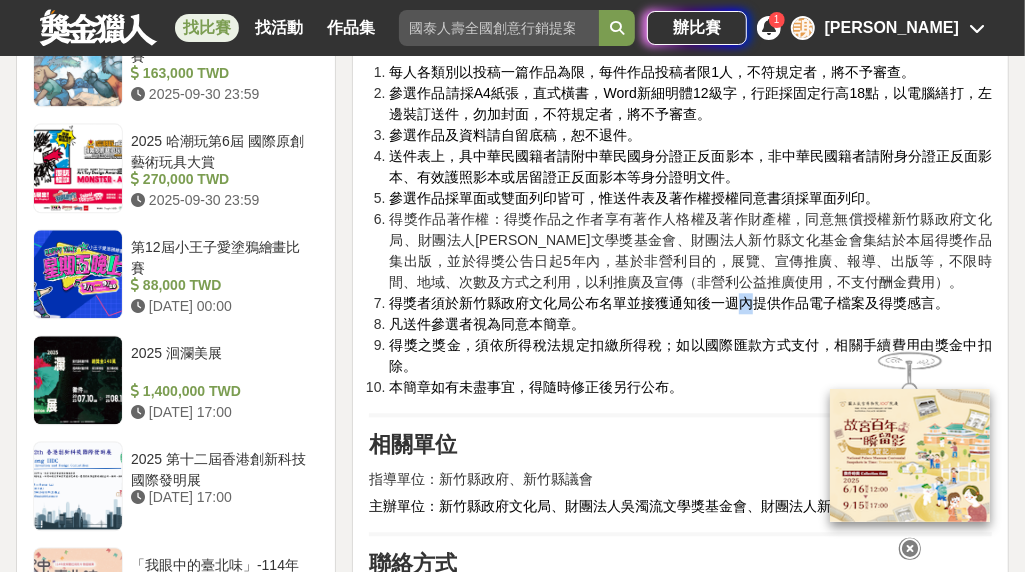 click on "得獎者須於新竹縣政府文化局公布名單並接獲通知後一週內提供作品電子檔案及得獎感言。" at bounding box center [669, 303] 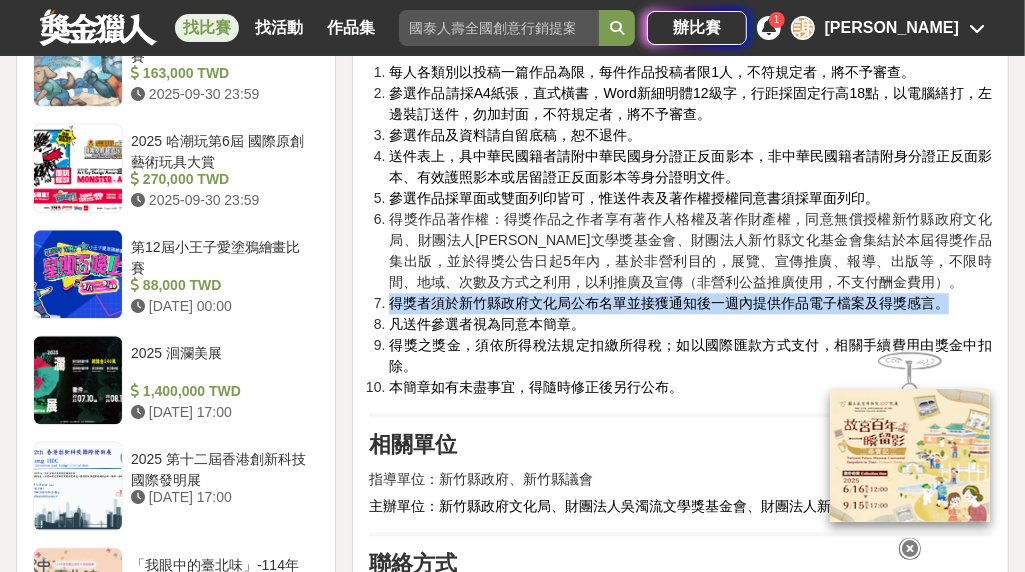 click on "得獎者須於新竹縣政府文化局公布名單並接獲通知後一週內提供作品電子檔案及得獎感言。" at bounding box center [669, 303] 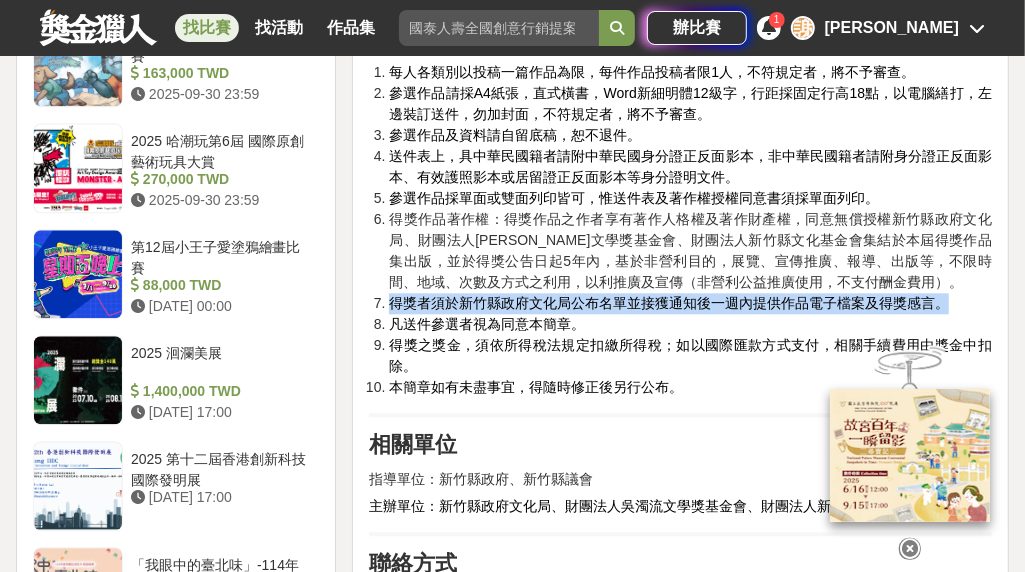 click on "得獎者須於新竹縣政府文化局公布名單並接獲通知後一週內提供作品電子檔案及得獎感言。" at bounding box center [669, 303] 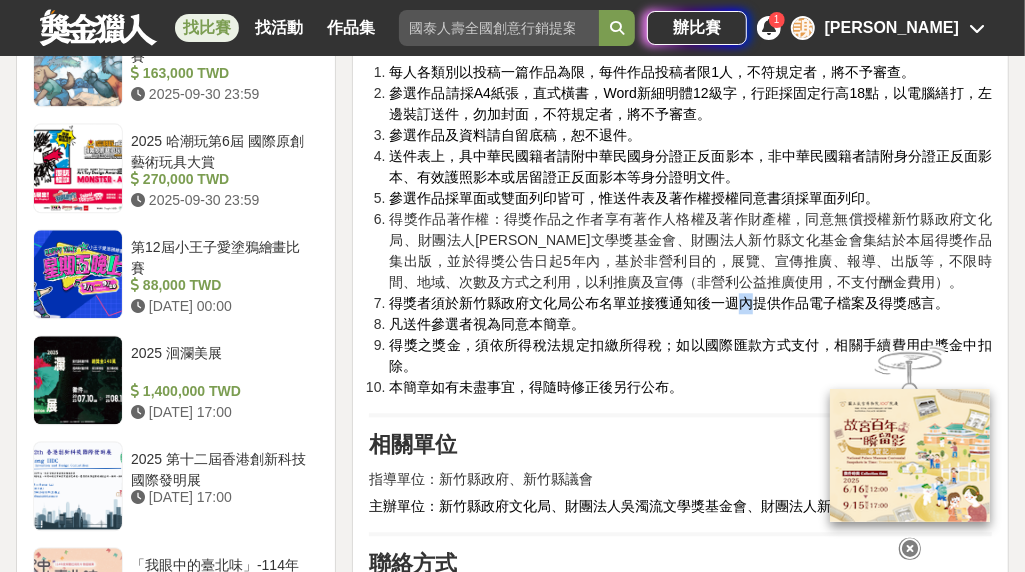 click on "得獎者須於新竹縣政府文化局公布名單並接獲通知後一週內提供作品電子檔案及得獎感言。" at bounding box center (669, 303) 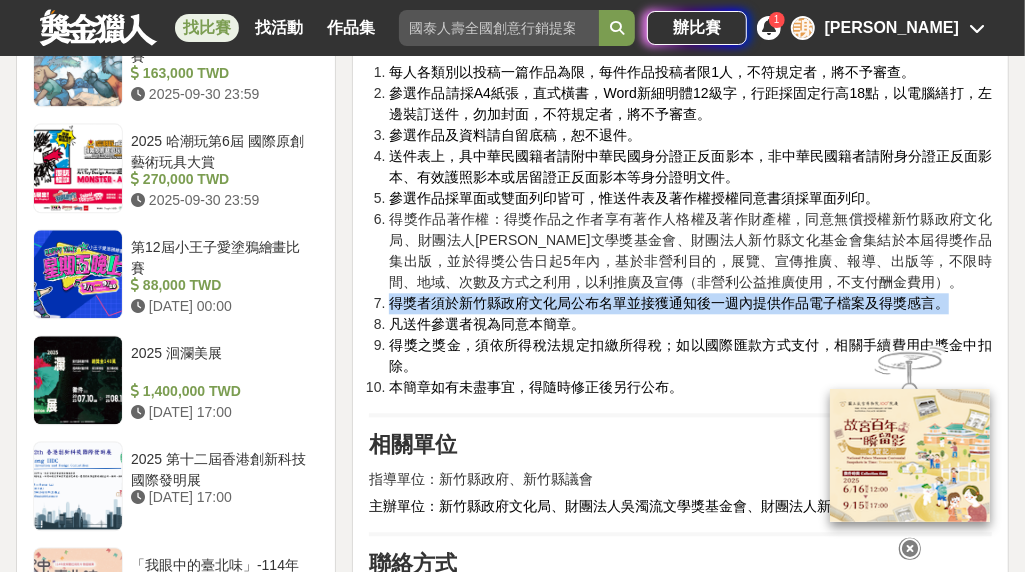click on "得獎者須於新竹縣政府文化局公布名單並接獲通知後一週內提供作品電子檔案及得獎感言。" at bounding box center (669, 303) 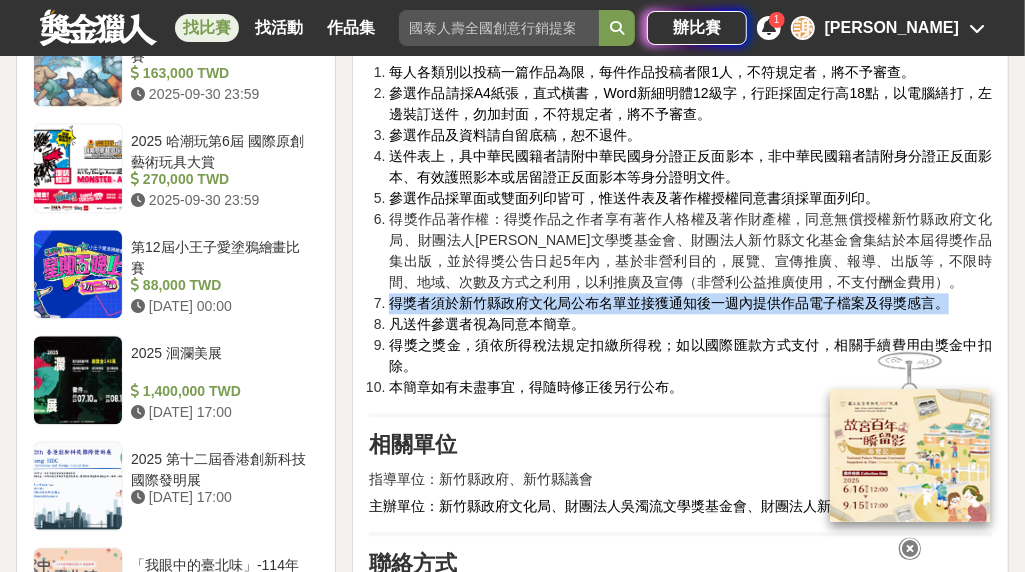 click on "得獎者須於新竹縣政府文化局公布名單並接獲通知後一週內提供作品電子檔案及得獎感言。" at bounding box center (669, 303) 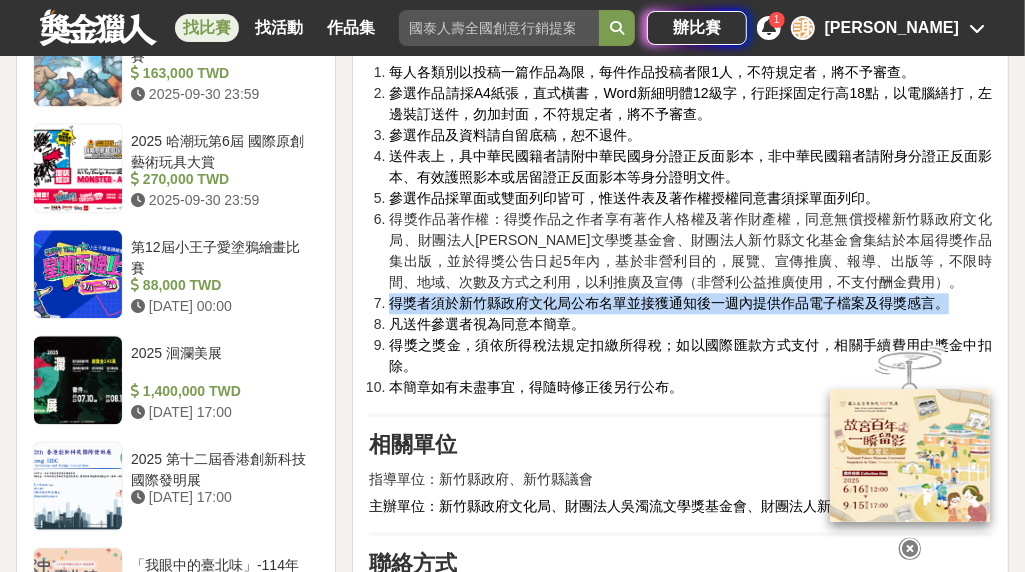click on "得獎者須於新竹縣政府文化局公布名單並接獲通知後一週內提供作品電子檔案及得獎感言。" at bounding box center (669, 303) 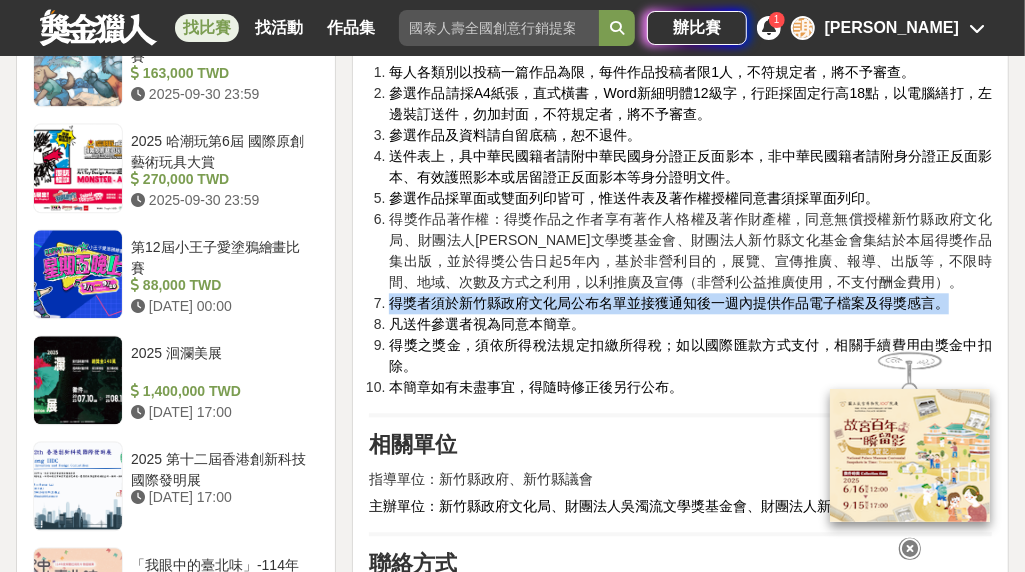 click on "得獎者須於新竹縣政府文化局公布名單並接獲通知後一週內提供作品電子檔案及得獎感言。" at bounding box center (669, 303) 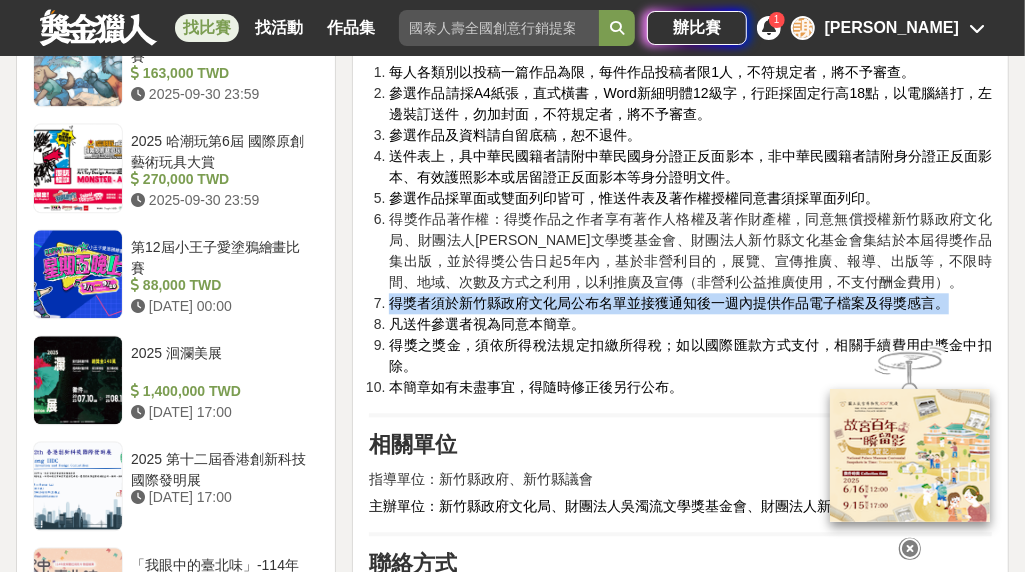 click on "得獎者須於新竹縣政府文化局公布名單並接獲通知後一週內提供作品電子檔案及得獎感言。" at bounding box center [669, 303] 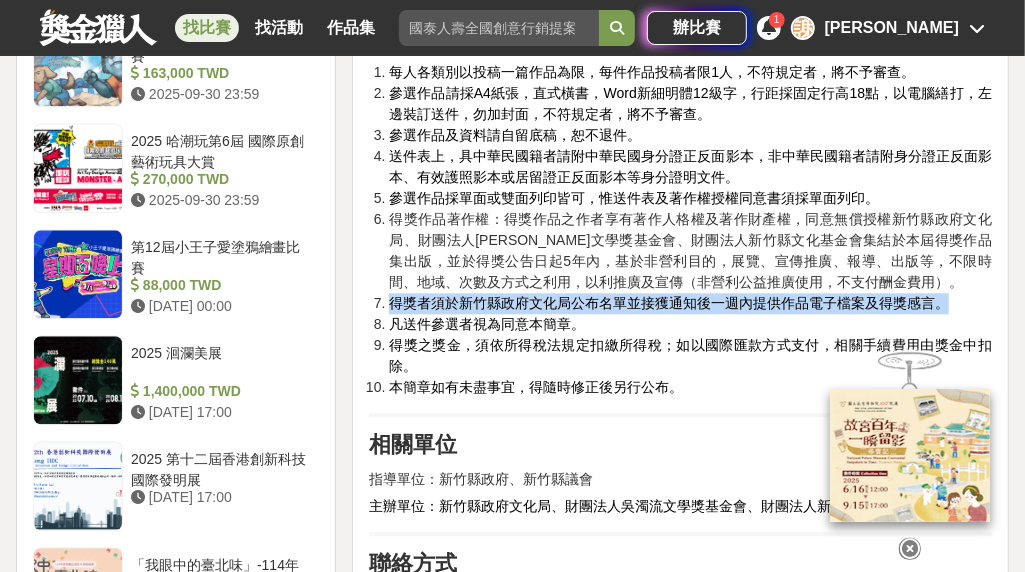 click on "得獎者須於新竹縣政府文化局公布名單並接獲通知後一週內提供作品電子檔案及得獎感言。" at bounding box center (669, 303) 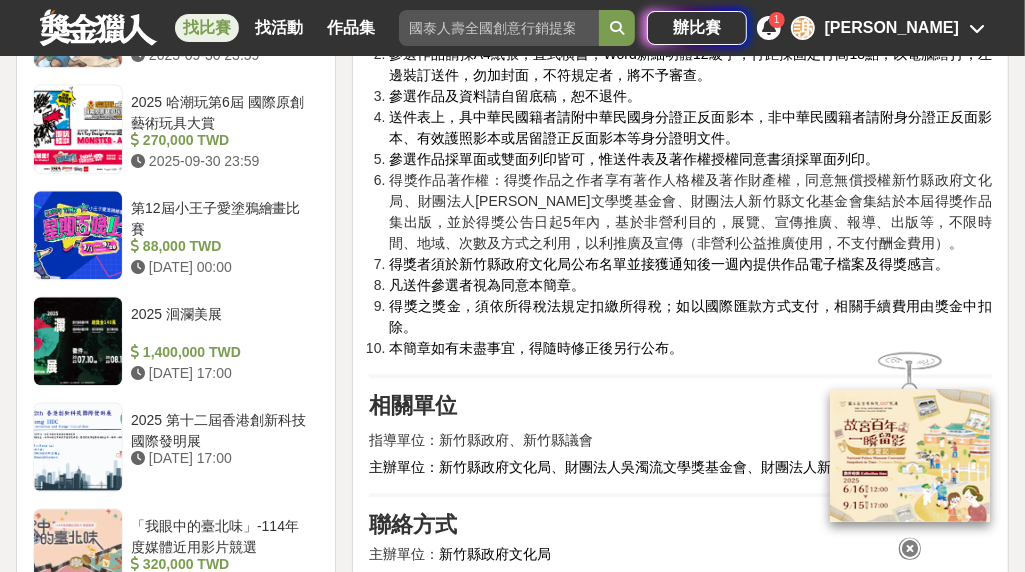 scroll, scrollTop: 2264, scrollLeft: 0, axis: vertical 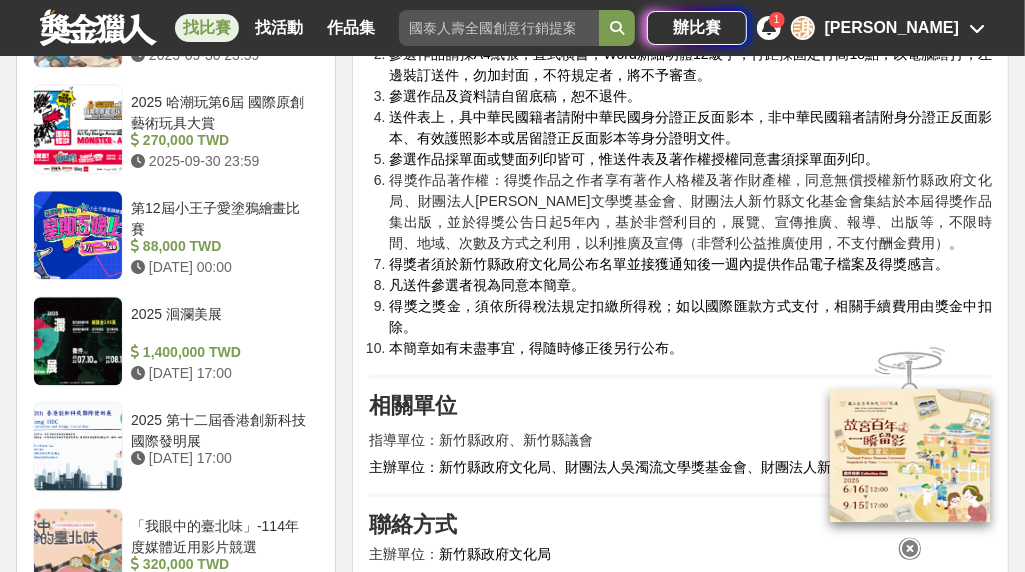 click on "得獎之獎金，須依所得稅法規定扣繳所得稅；如以國際匯款方式支付，相關手續費用由獎金中扣除。" at bounding box center (690, 316) 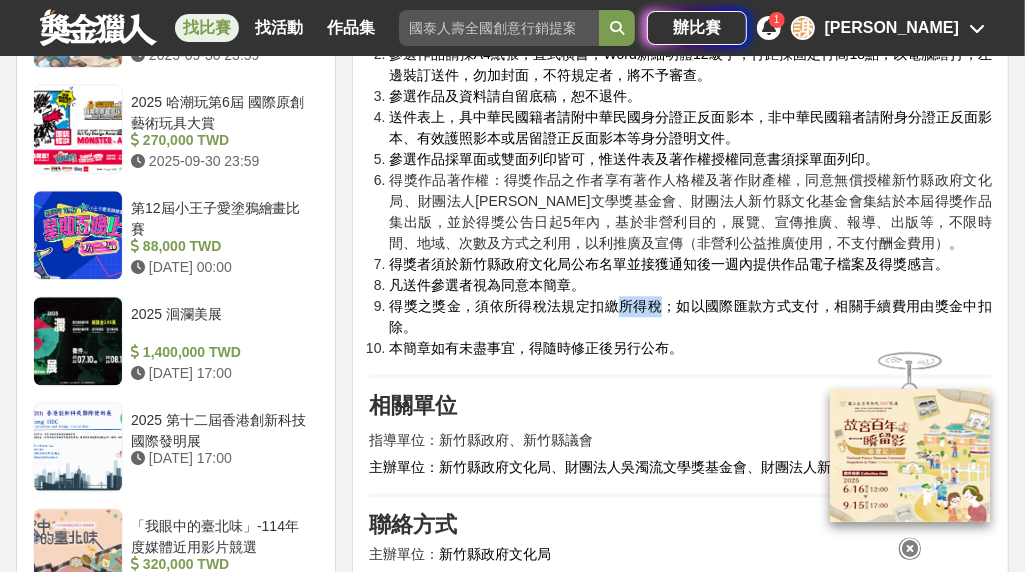 click on "得獎之獎金，須依所得稅法規定扣繳所得稅；如以國際匯款方式支付，相關手續費用由獎金中扣除。" at bounding box center (690, 316) 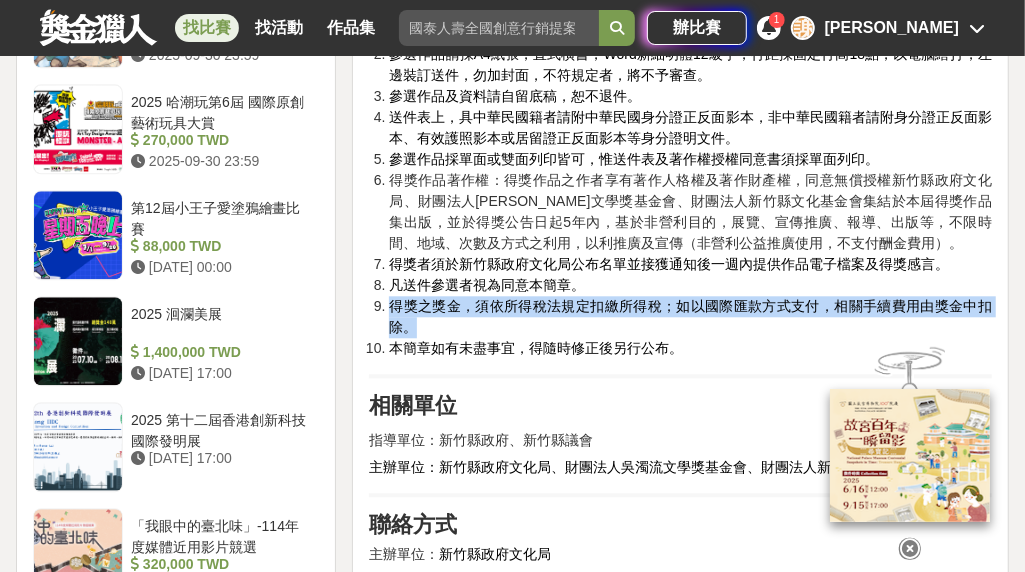 click on "得獎之獎金，須依所得稅法規定扣繳所得稅；如以國際匯款方式支付，相關手續費用由獎金中扣除。" at bounding box center (690, 316) 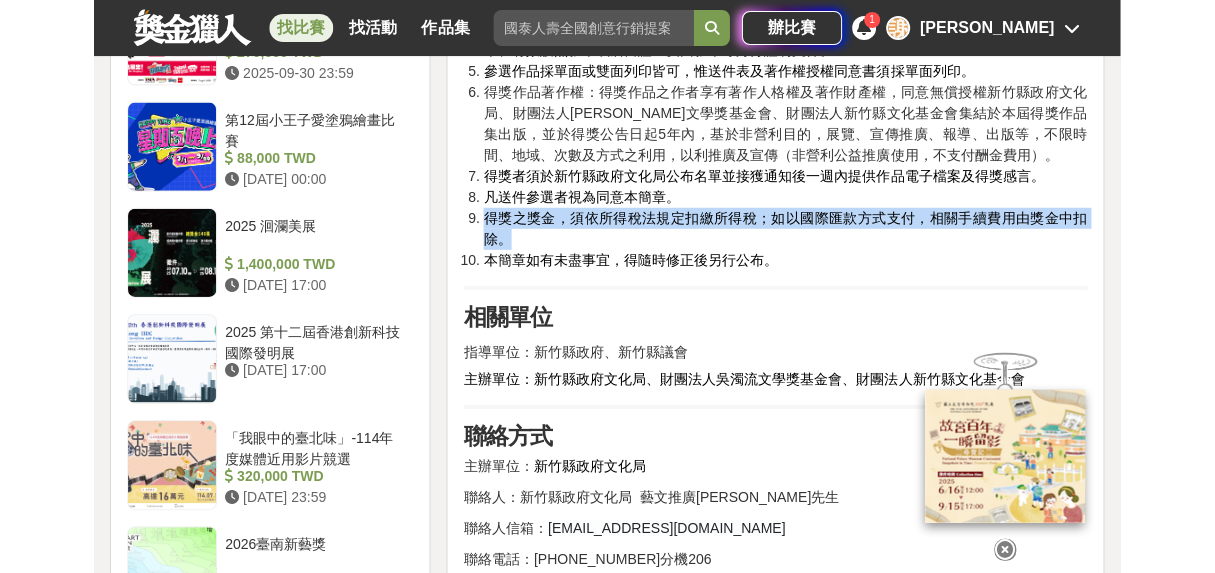 scroll, scrollTop: 2355, scrollLeft: 0, axis: vertical 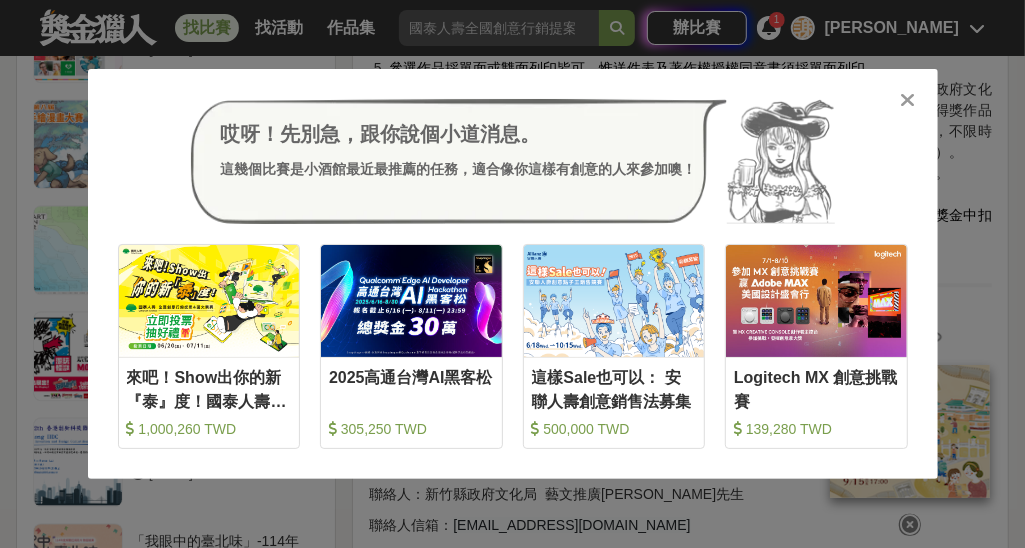 click on "哎呀！先別急，跟你說個小道消息。 這幾個比賽是小酒館最近最推薦的任務，適合像你這樣有創意的人來參加噢！" at bounding box center [459, 162] 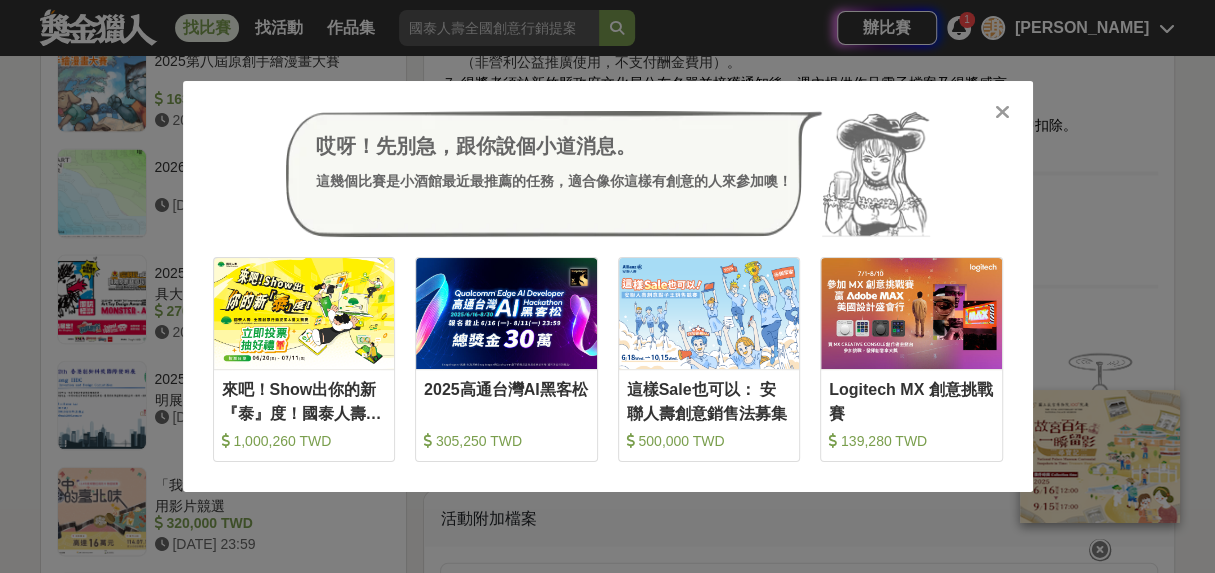 click at bounding box center (1002, 112) 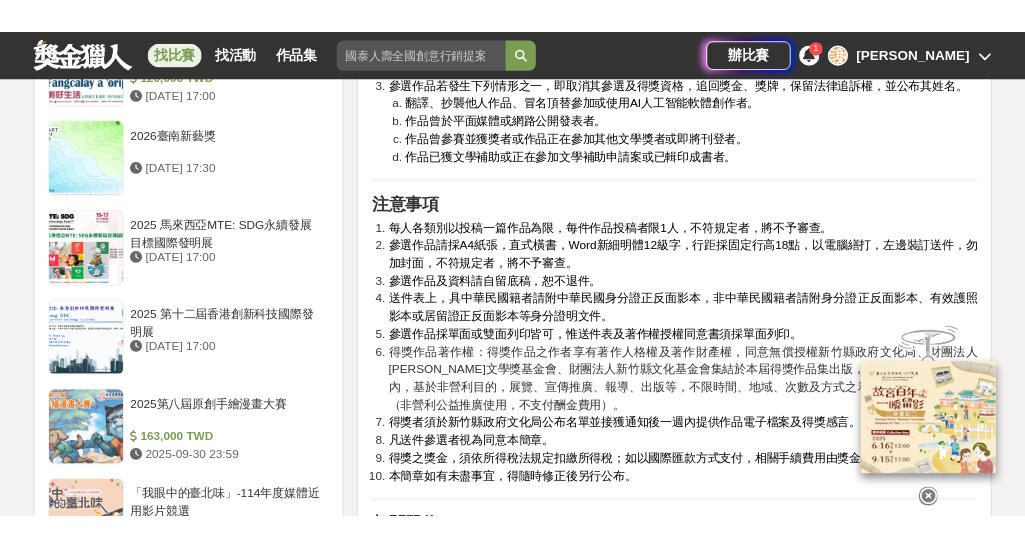 scroll, scrollTop: 1976, scrollLeft: 0, axis: vertical 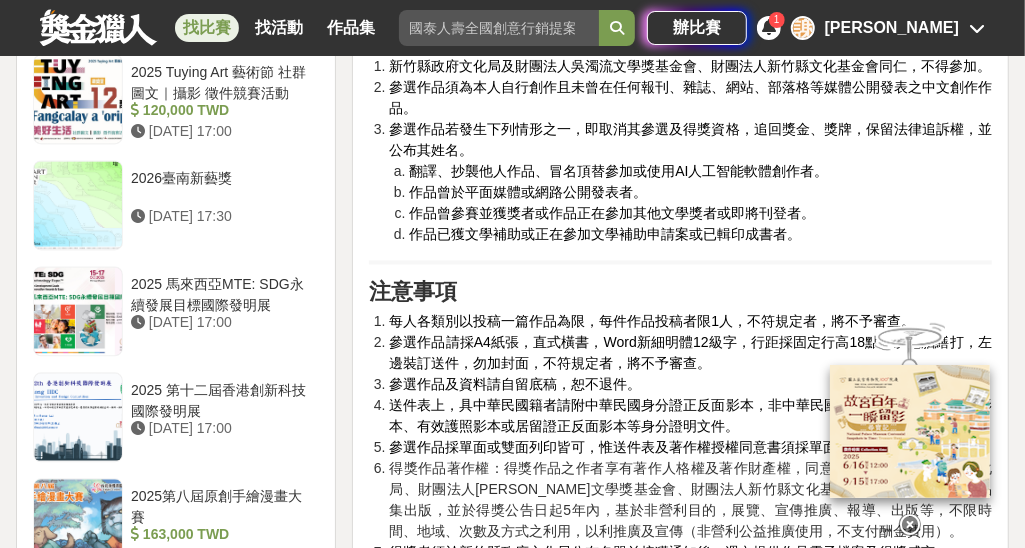 click on "作品曾於平面媒體或網路公開發表者。" at bounding box center [700, 192] 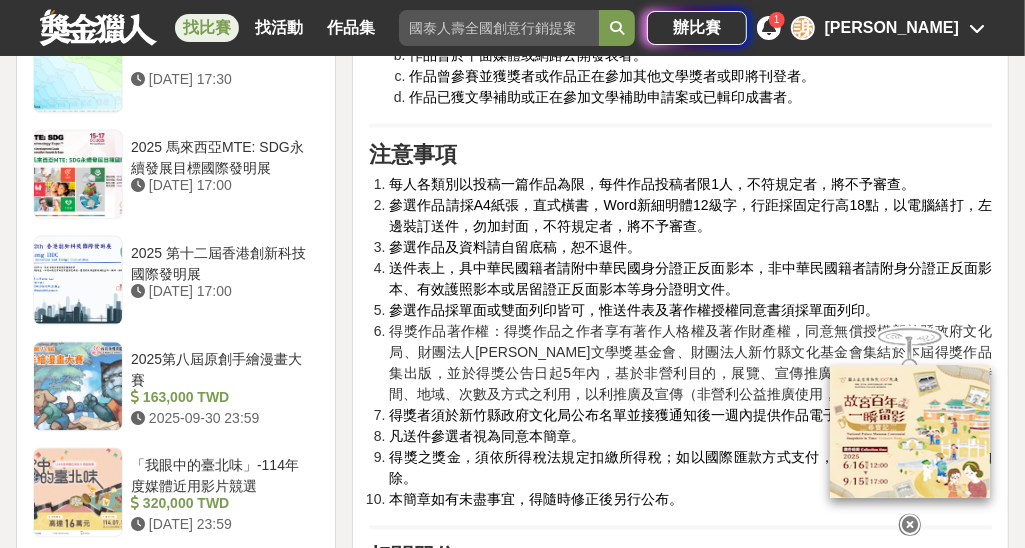 scroll, scrollTop: 2113, scrollLeft: 0, axis: vertical 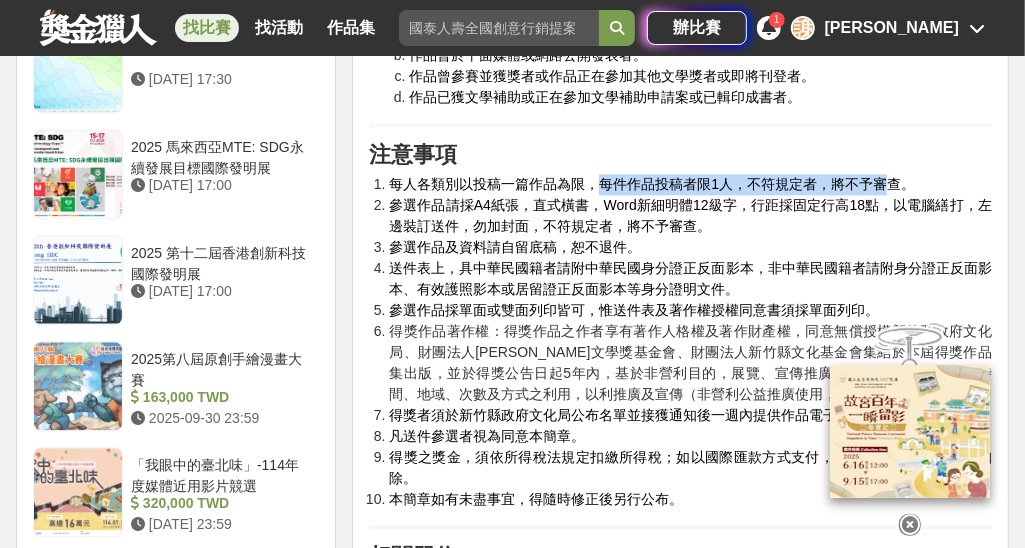 drag, startPoint x: 602, startPoint y: 178, endPoint x: 881, endPoint y: 175, distance: 279.01614 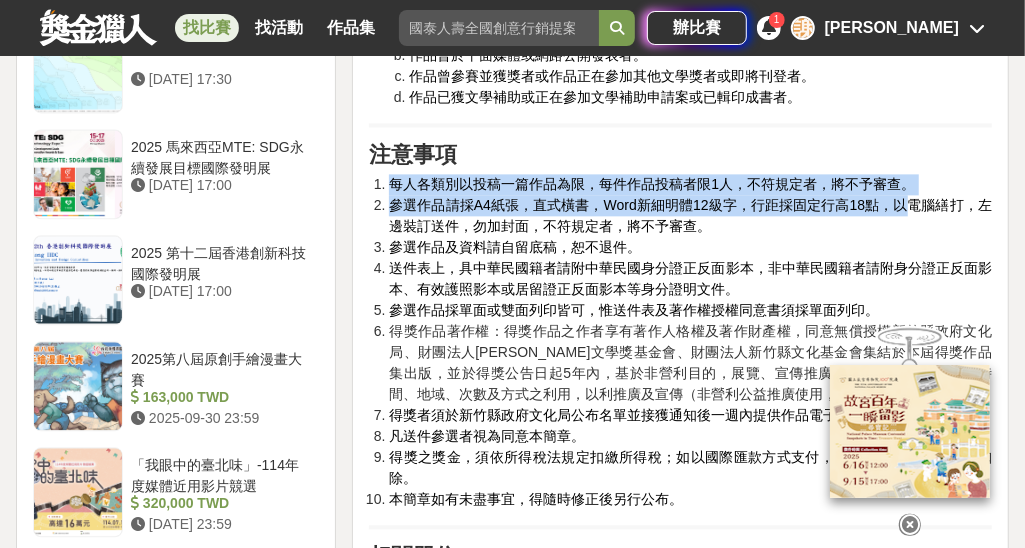 drag, startPoint x: 395, startPoint y: 185, endPoint x: 906, endPoint y: 194, distance: 511.07925 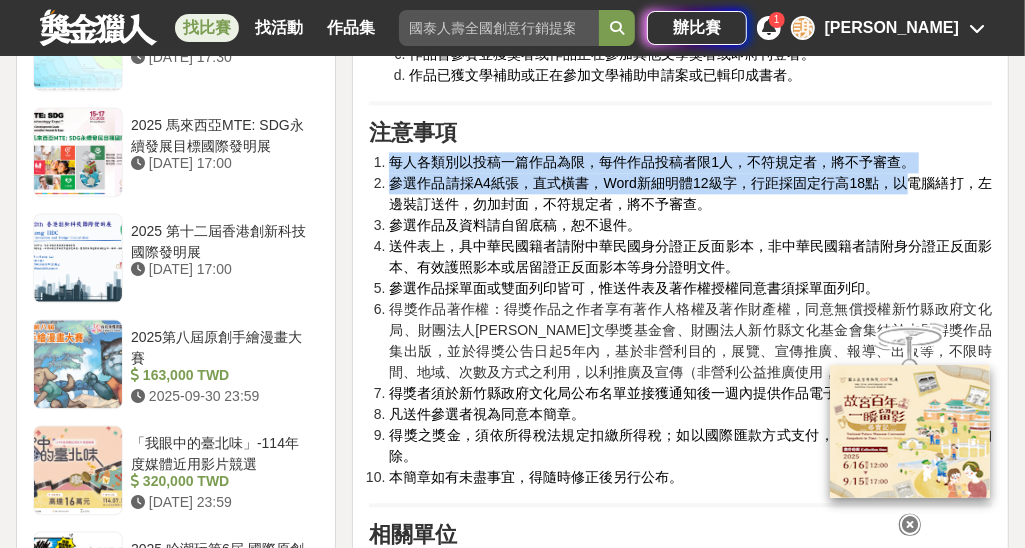 scroll, scrollTop: 2136, scrollLeft: 0, axis: vertical 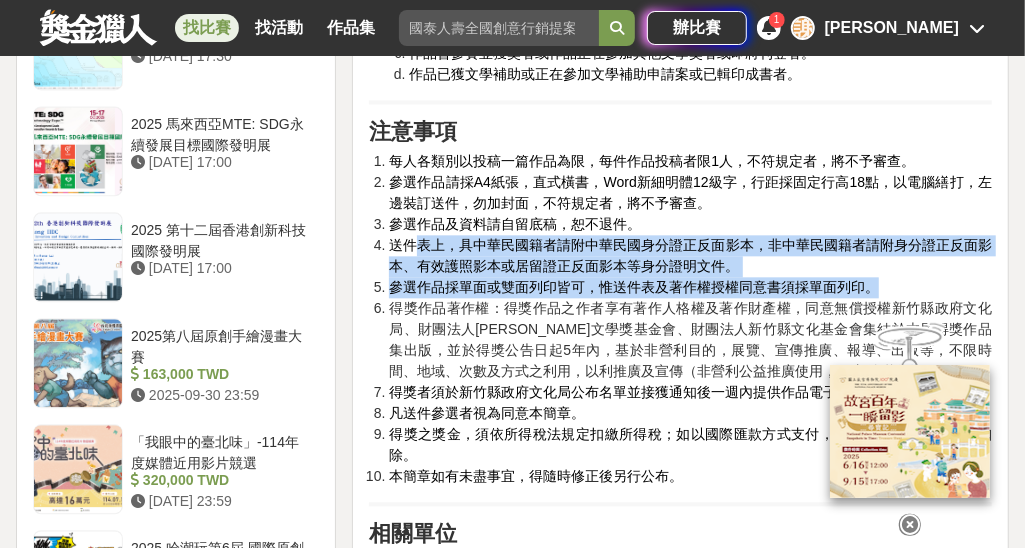 drag, startPoint x: 416, startPoint y: 236, endPoint x: 908, endPoint y: 276, distance: 493.62335 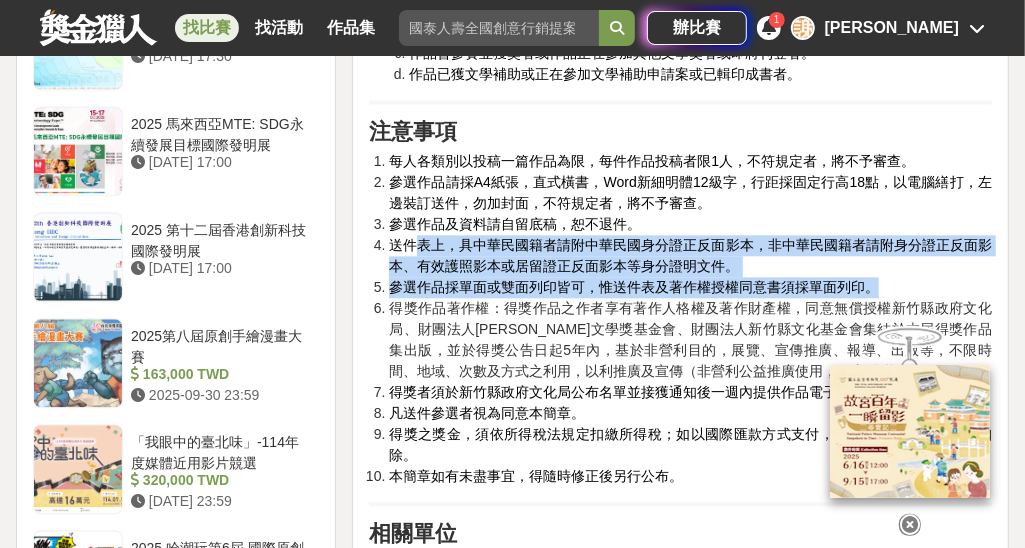 click on "每人各類別以投稿一篇作品為限，每件作品投稿者限1人，不符規定者，將不予審查。 參選作品請採A4紙張，直式橫書，Word新細明體12級字，行距採固定行高18點，以電腦繕打，左邊裝訂送件，勿加封面，不符規定者，將不予審查。 參選作品及資料請自留底稿，[PERSON_NAME]不退件。 送件表上，具中華民國籍者請附中華民國身分證正反面影本，非中華民國籍者請附身分證正反面影本、有效護照影本或居留證正反面影本等身分證明文件。 參選作品採單面或雙面列印皆可，惟送件表及著作權授權同意書須採單面列印。 得獎者須於新竹縣政府文化局公布名單並接獲通知後一週內提供作品電子檔案及得獎感言。 凡送件參選者視為同意本簡章。 得獎之獎金，須依所得稅法規定扣繳所得稅；如以國際匯款方式支付，相關手續費用由獎金中扣除。" at bounding box center (680, 319) 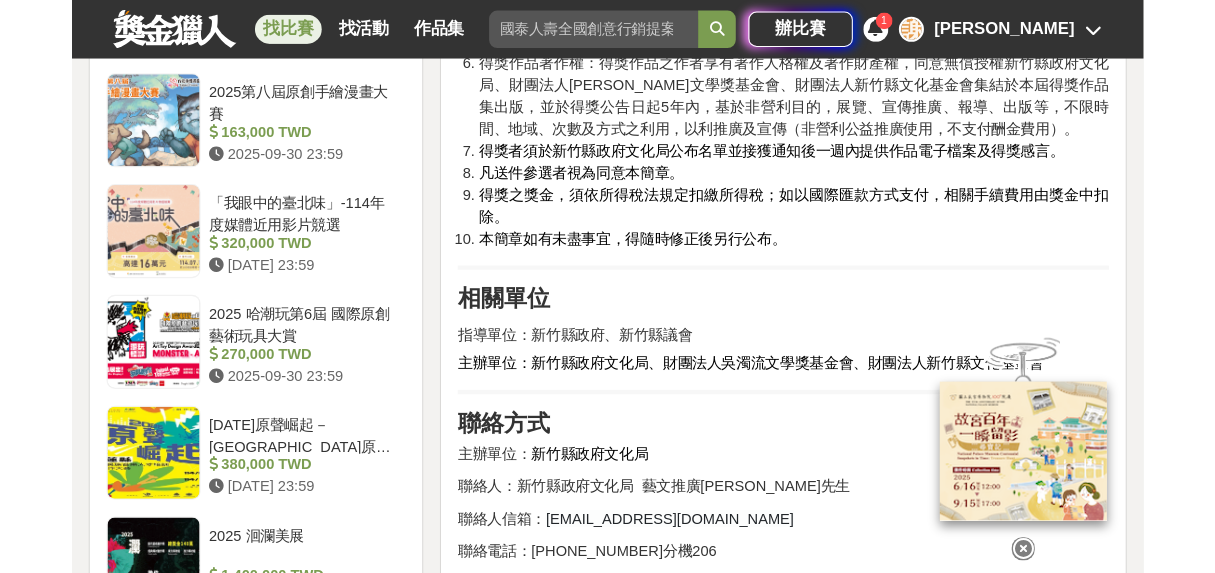 scroll, scrollTop: 2385, scrollLeft: 0, axis: vertical 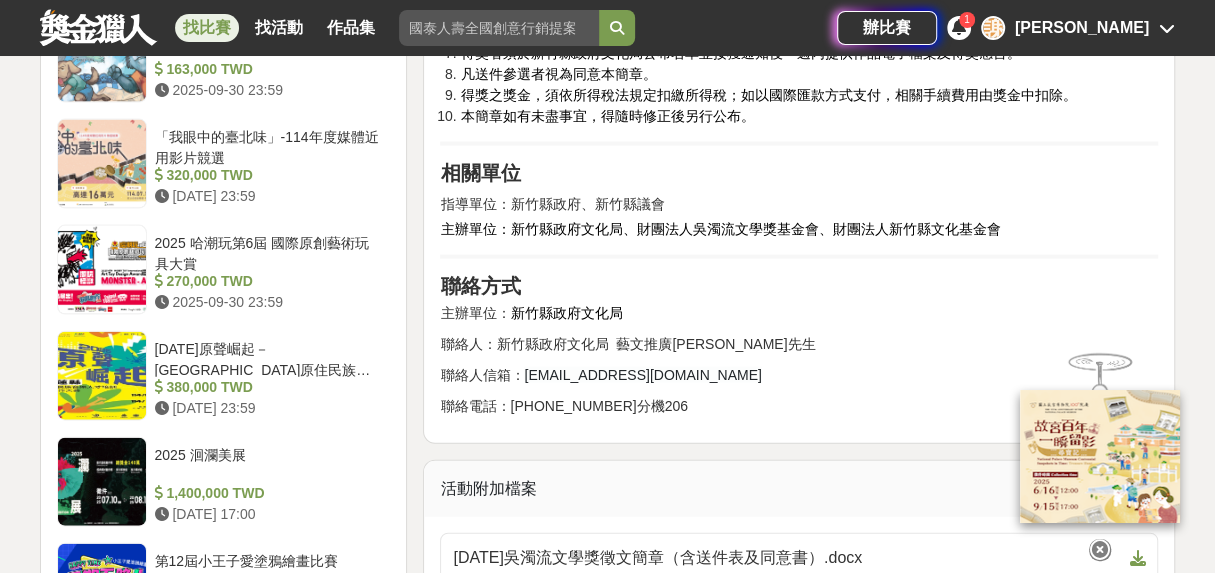 click at bounding box center [1100, 546] 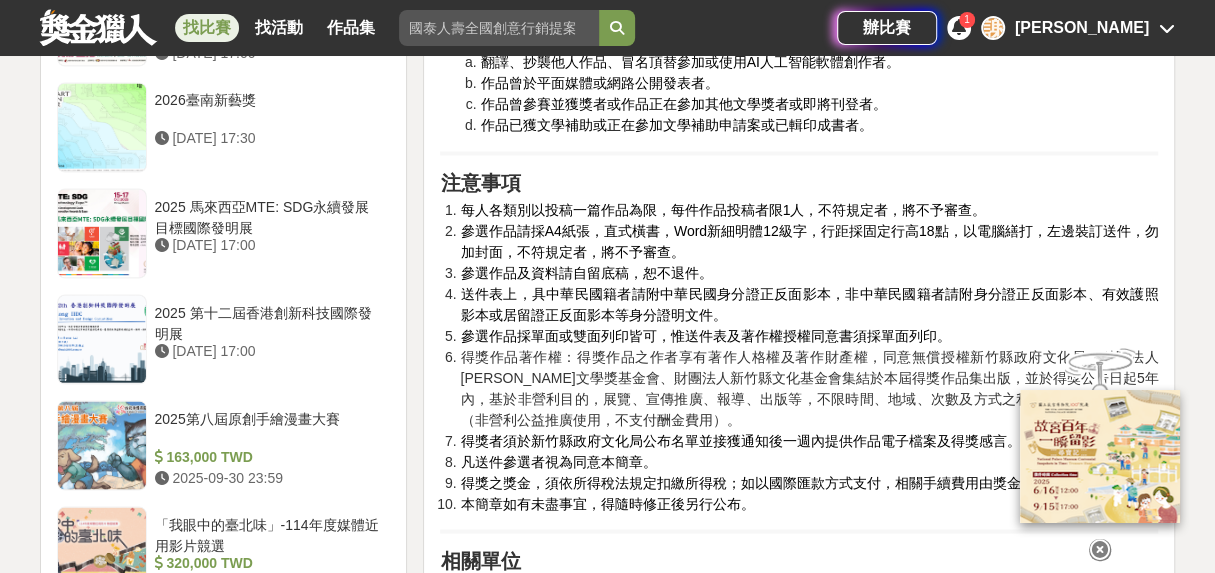 scroll, scrollTop: 1998, scrollLeft: 0, axis: vertical 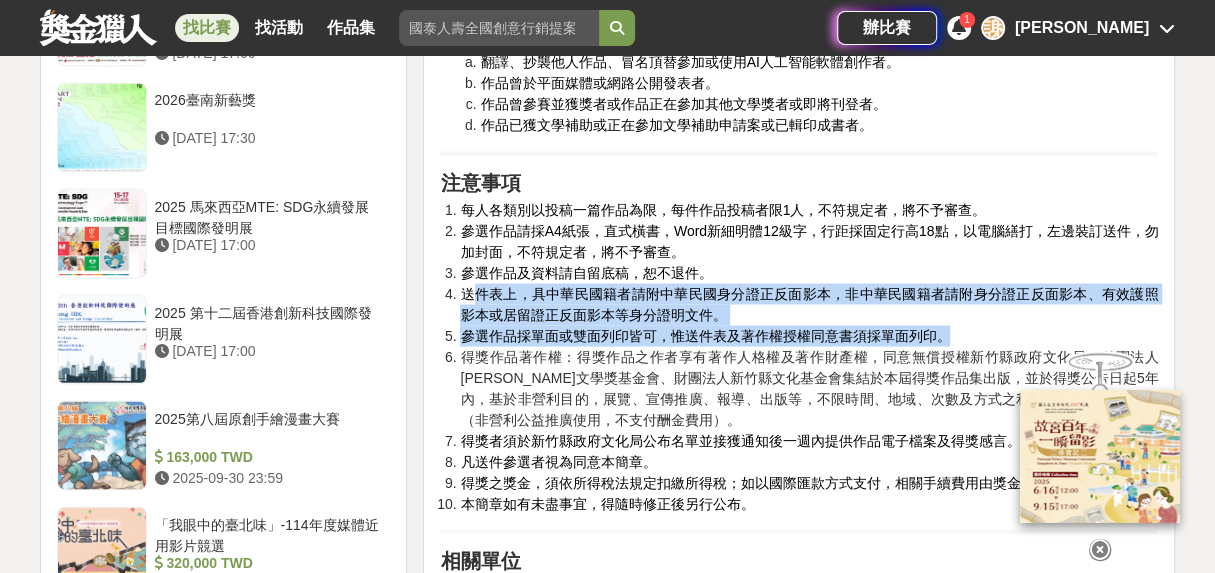 drag, startPoint x: 472, startPoint y: 337, endPoint x: 958, endPoint y: 369, distance: 487.05237 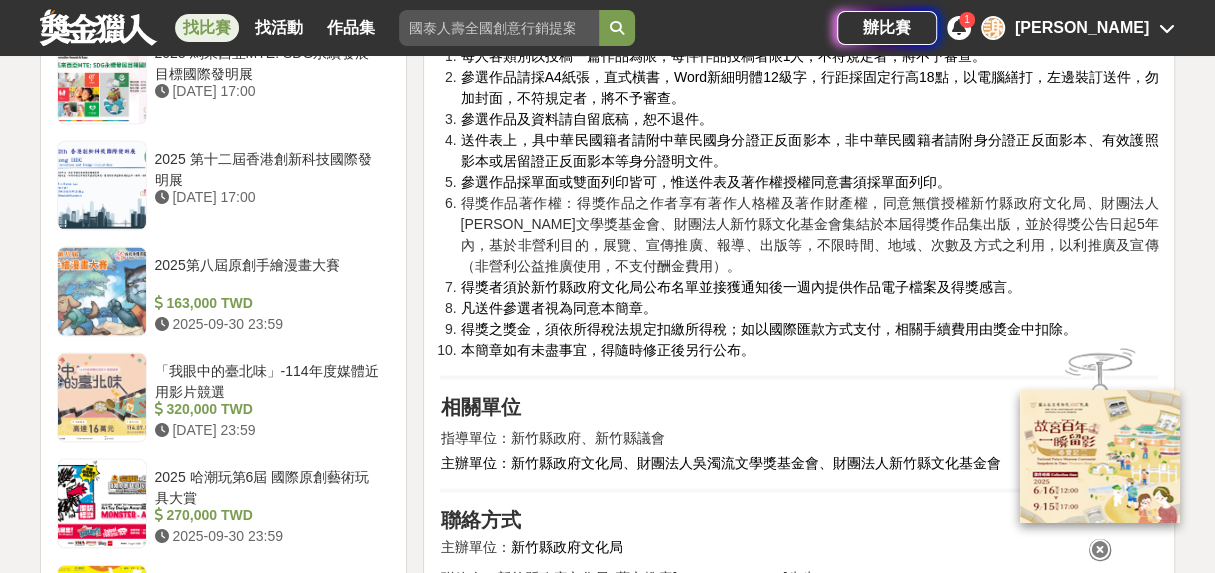 scroll, scrollTop: 2167, scrollLeft: 0, axis: vertical 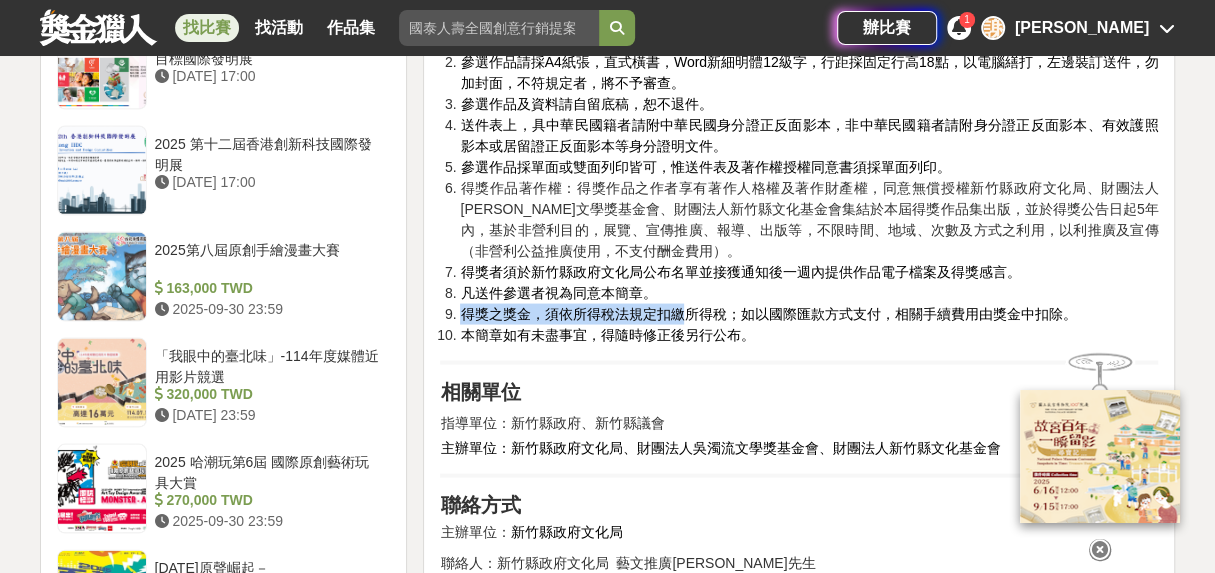drag, startPoint x: 460, startPoint y: 353, endPoint x: 693, endPoint y: 344, distance: 233.17375 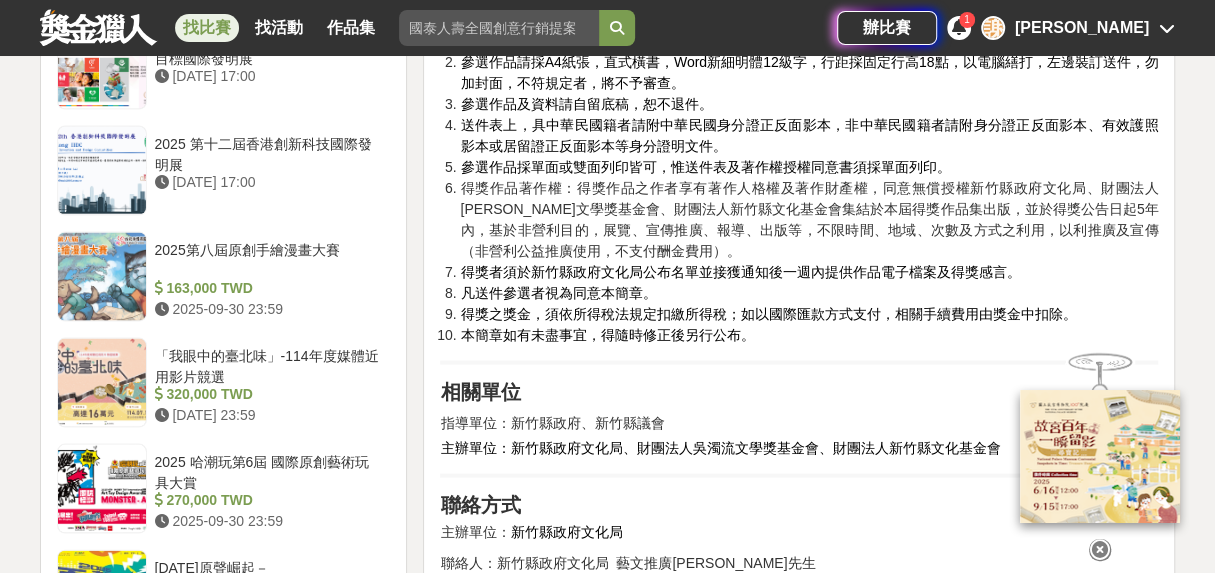 click on "凡送件參選者視為同意本簡章。" at bounding box center [809, 292] 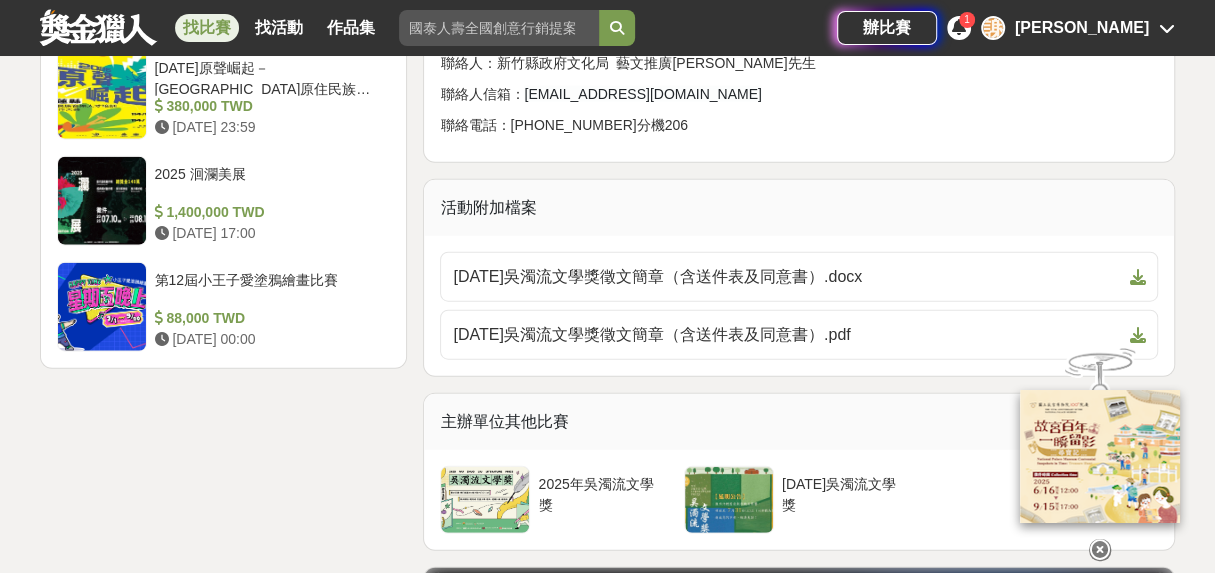 scroll, scrollTop: 2673, scrollLeft: 0, axis: vertical 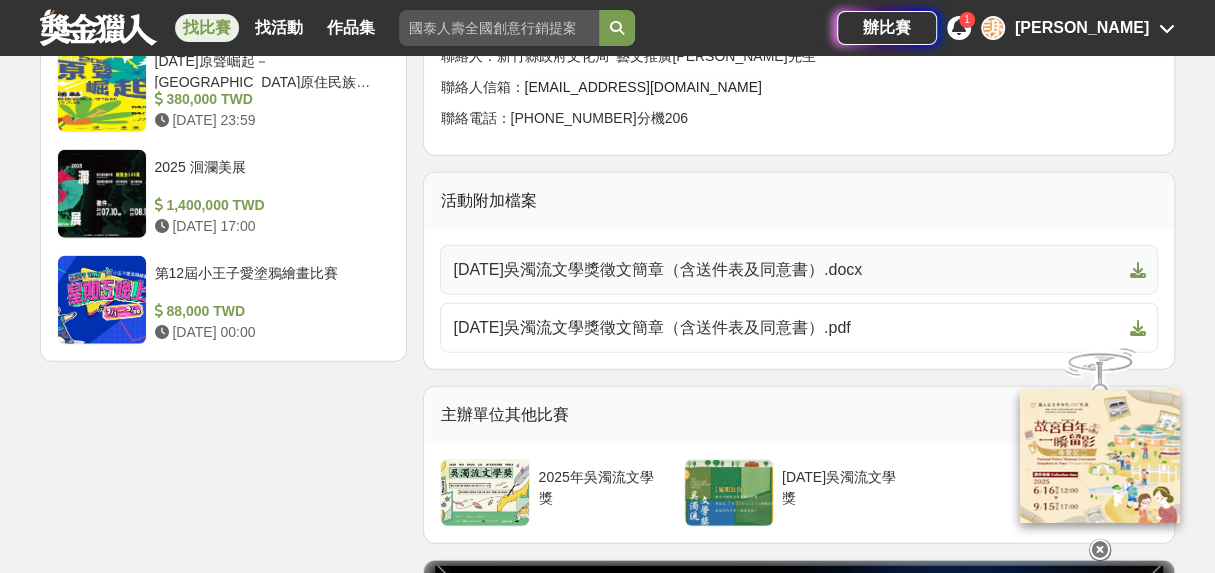 click on "[DATE]吳濁流文學獎徵文簡章（含送件表及同意書）.docx" at bounding box center (787, 270) 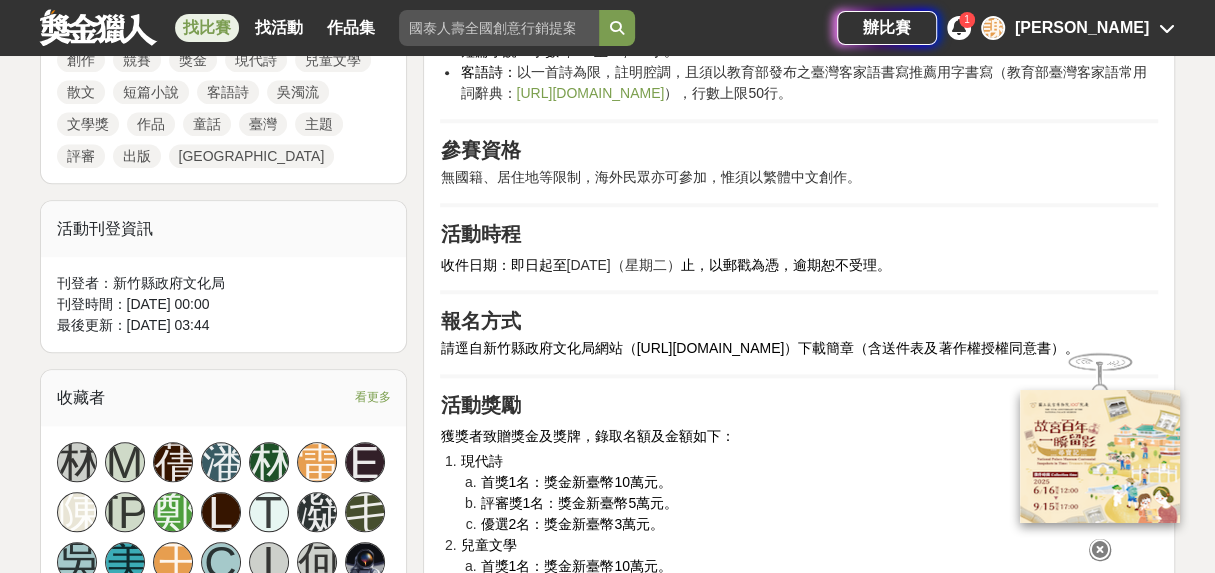 scroll, scrollTop: 1024, scrollLeft: 0, axis: vertical 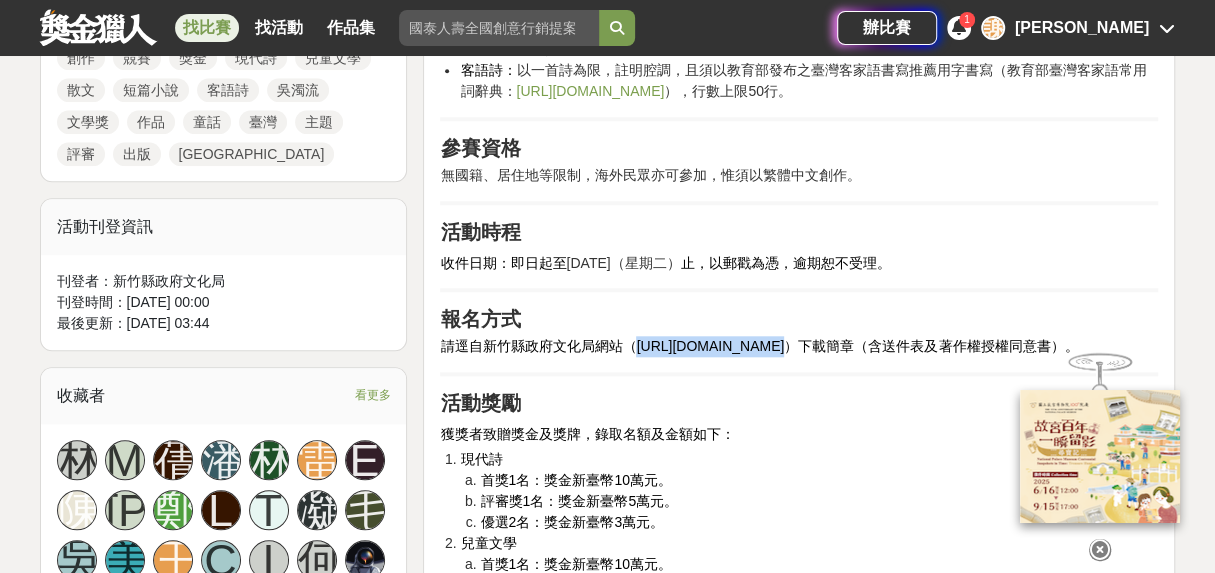 drag, startPoint x: 759, startPoint y: 386, endPoint x: 632, endPoint y: 385, distance: 127.00394 